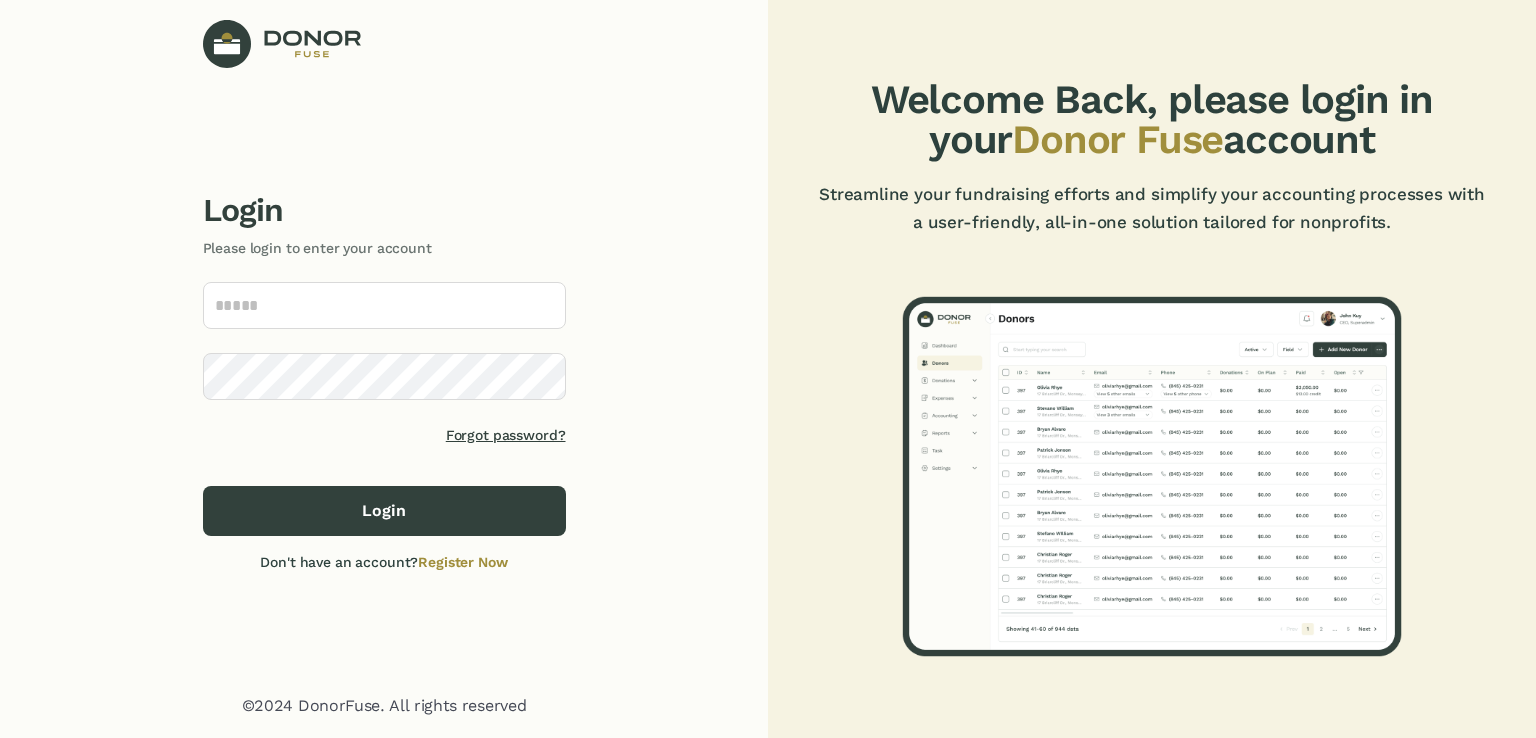 scroll, scrollTop: 0, scrollLeft: 0, axis: both 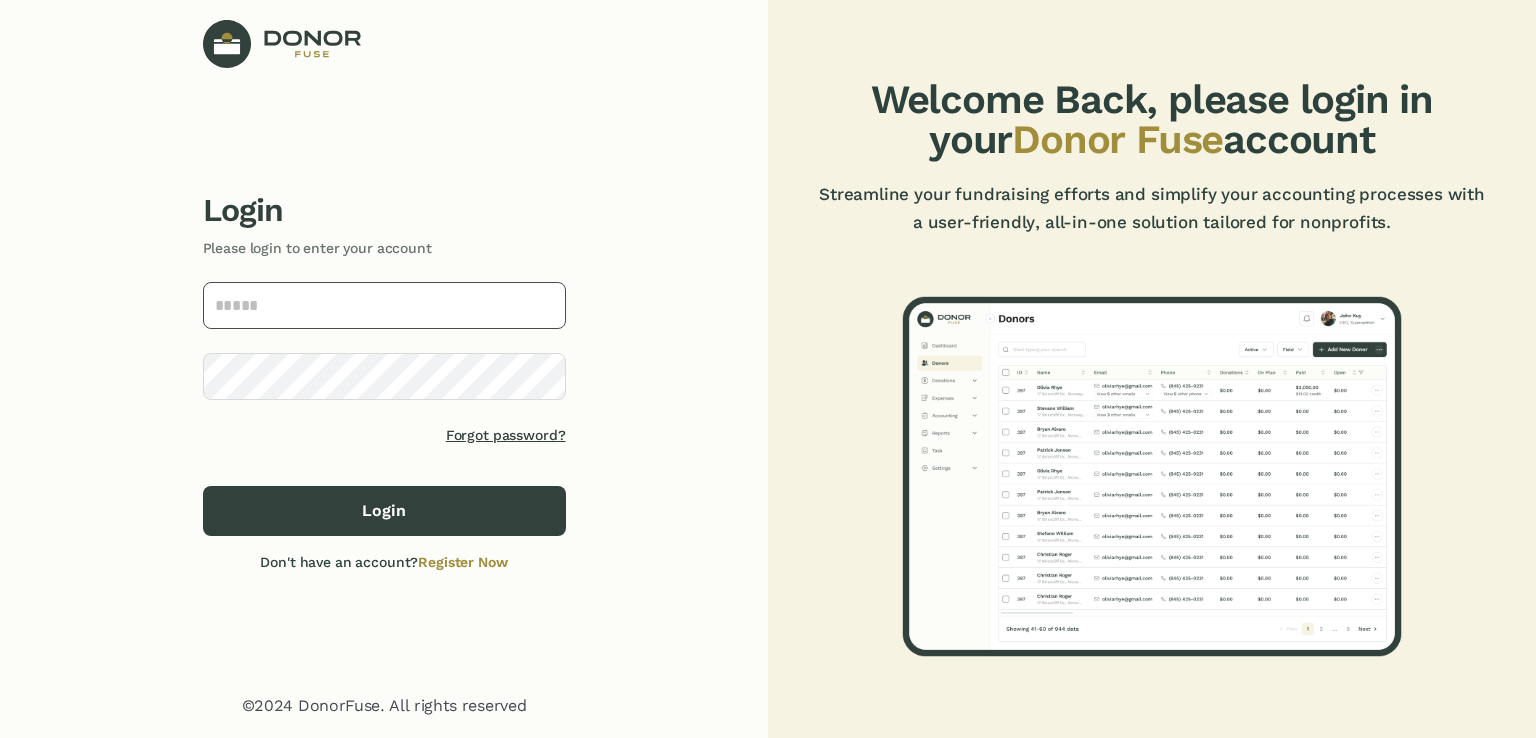 type on "**********" 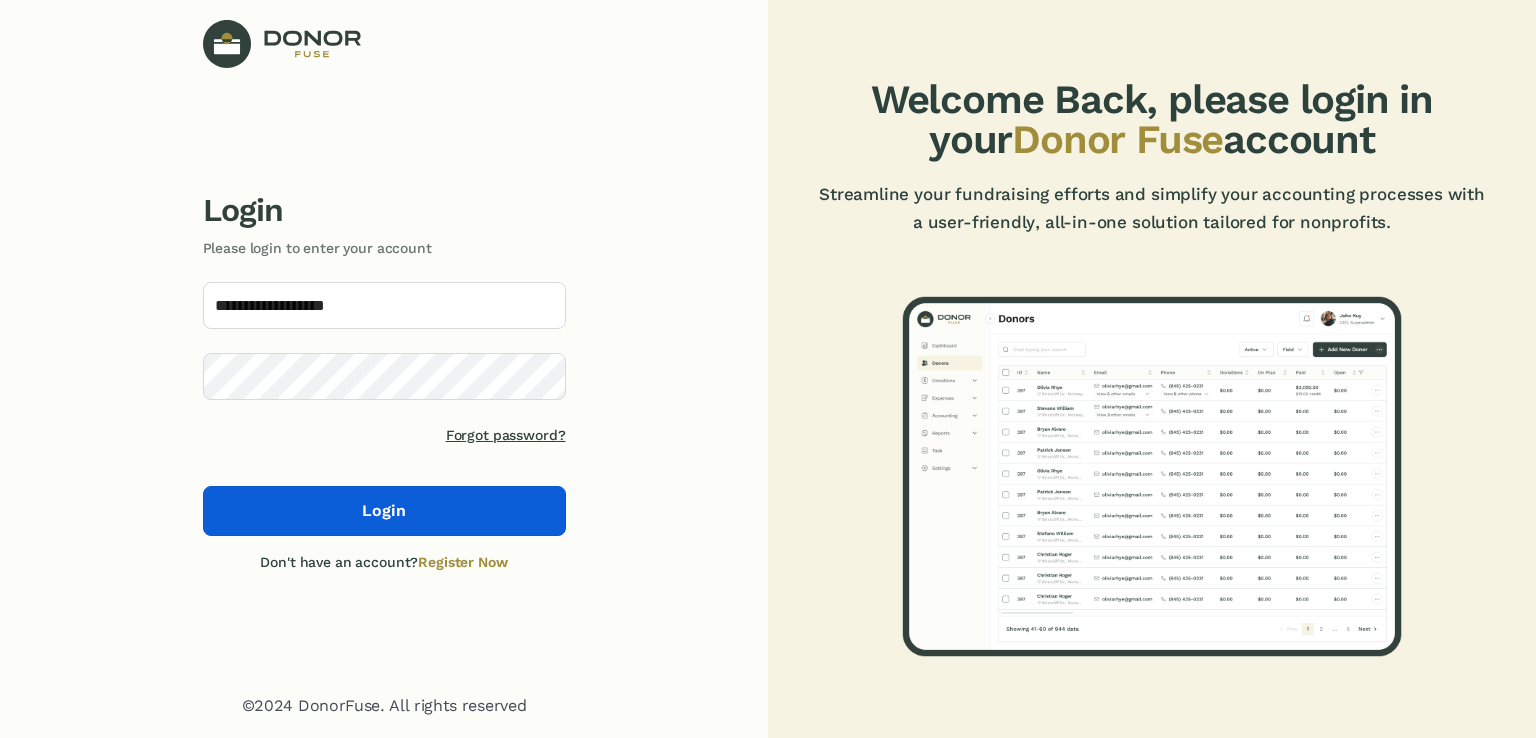 click on "Login" at bounding box center (384, 511) 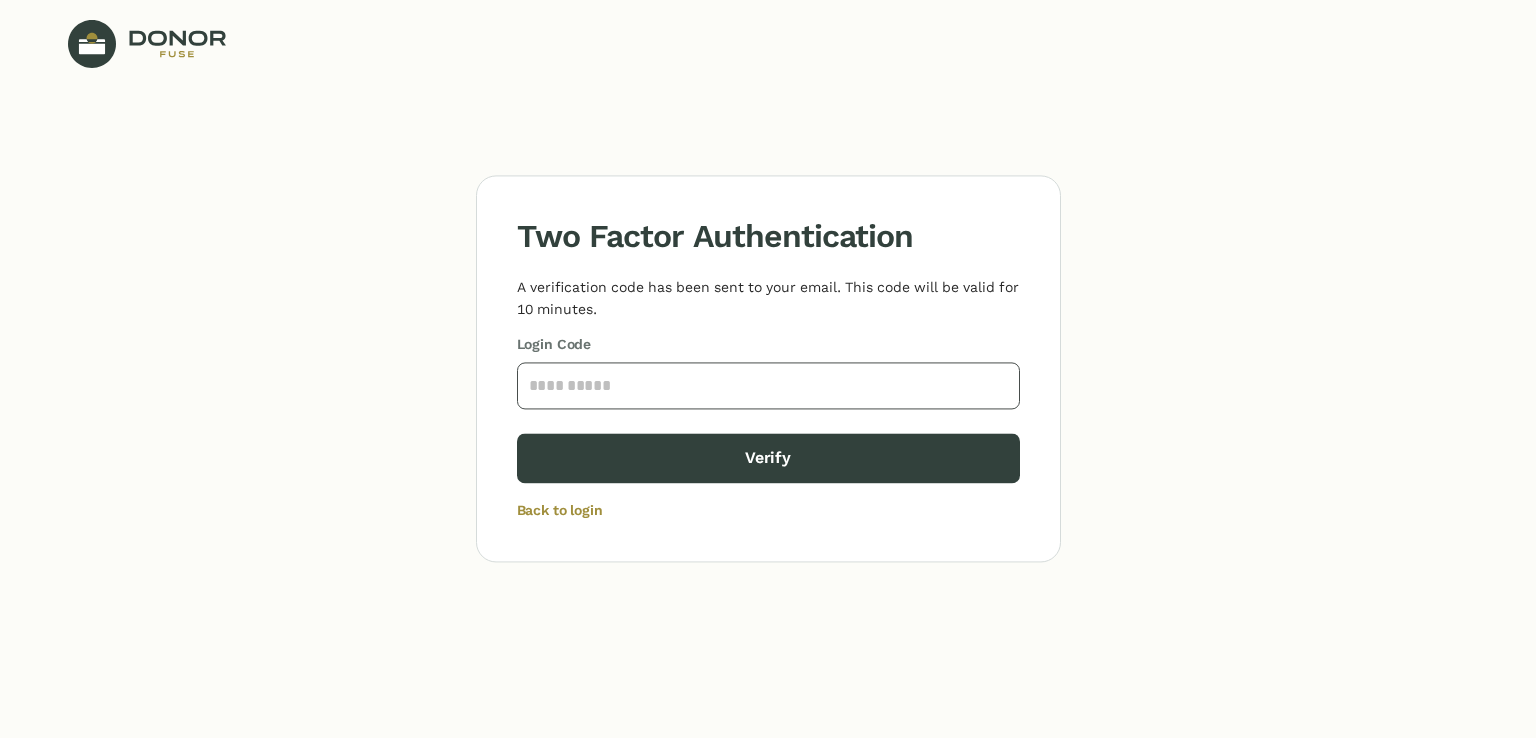 click at bounding box center (768, 385) 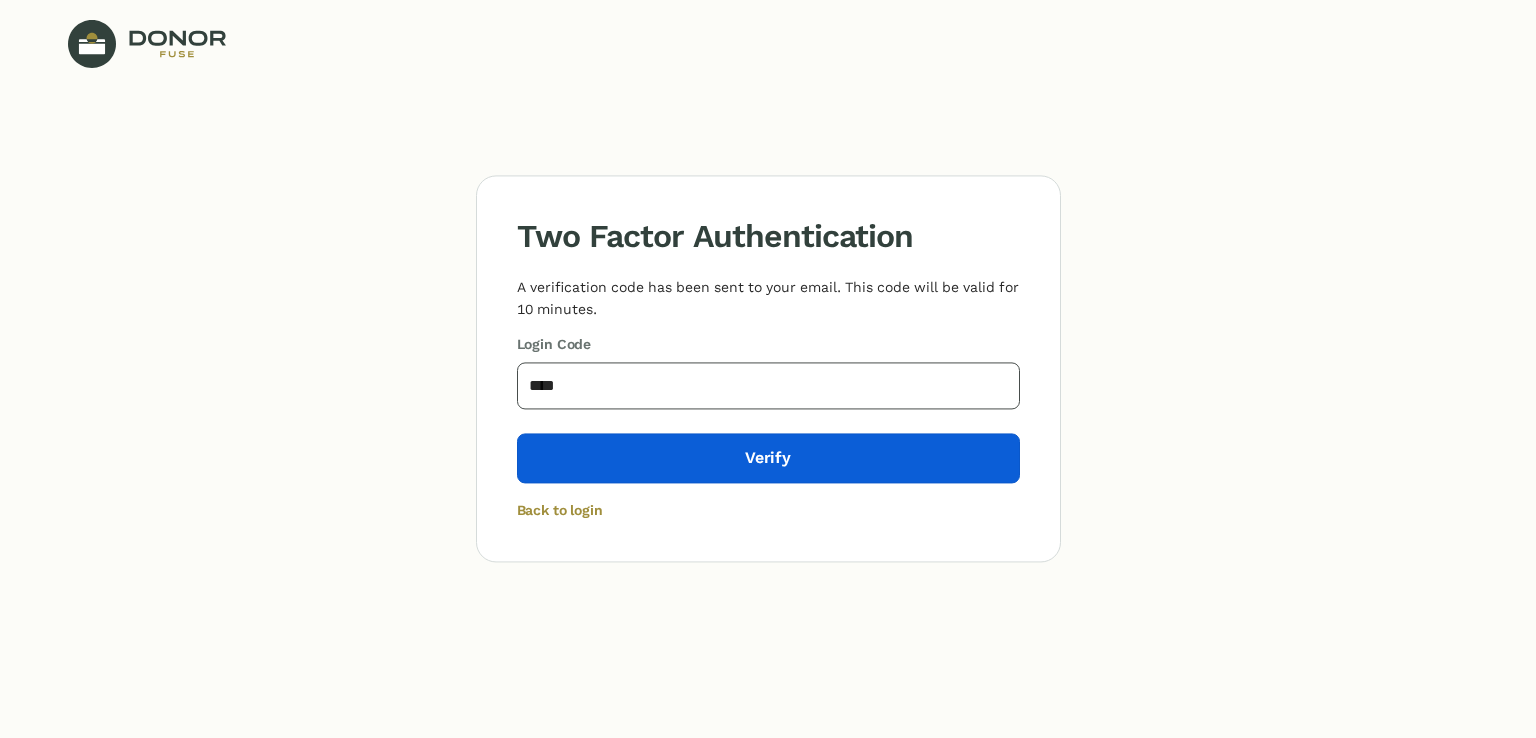 type on "****" 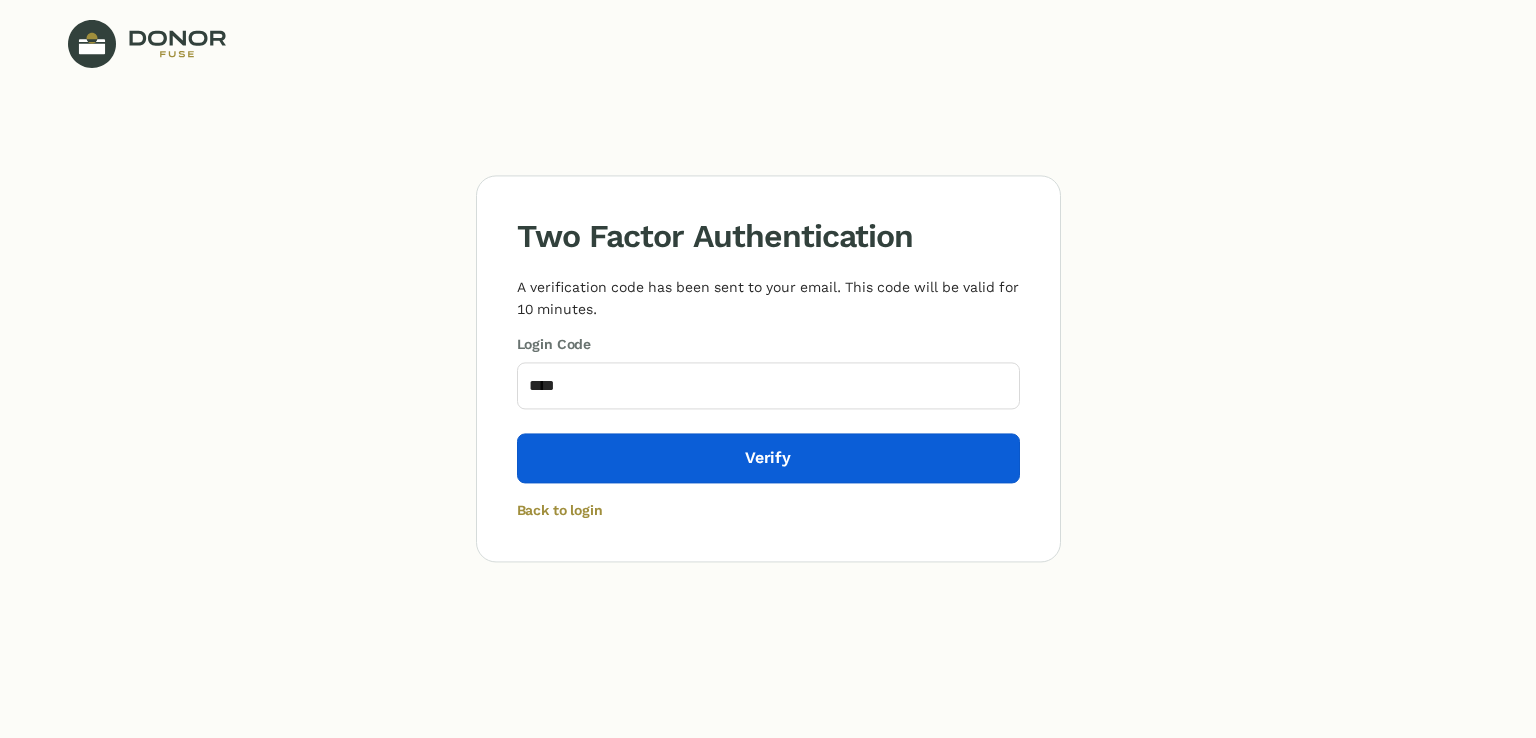 click on "Verify" at bounding box center (768, 458) 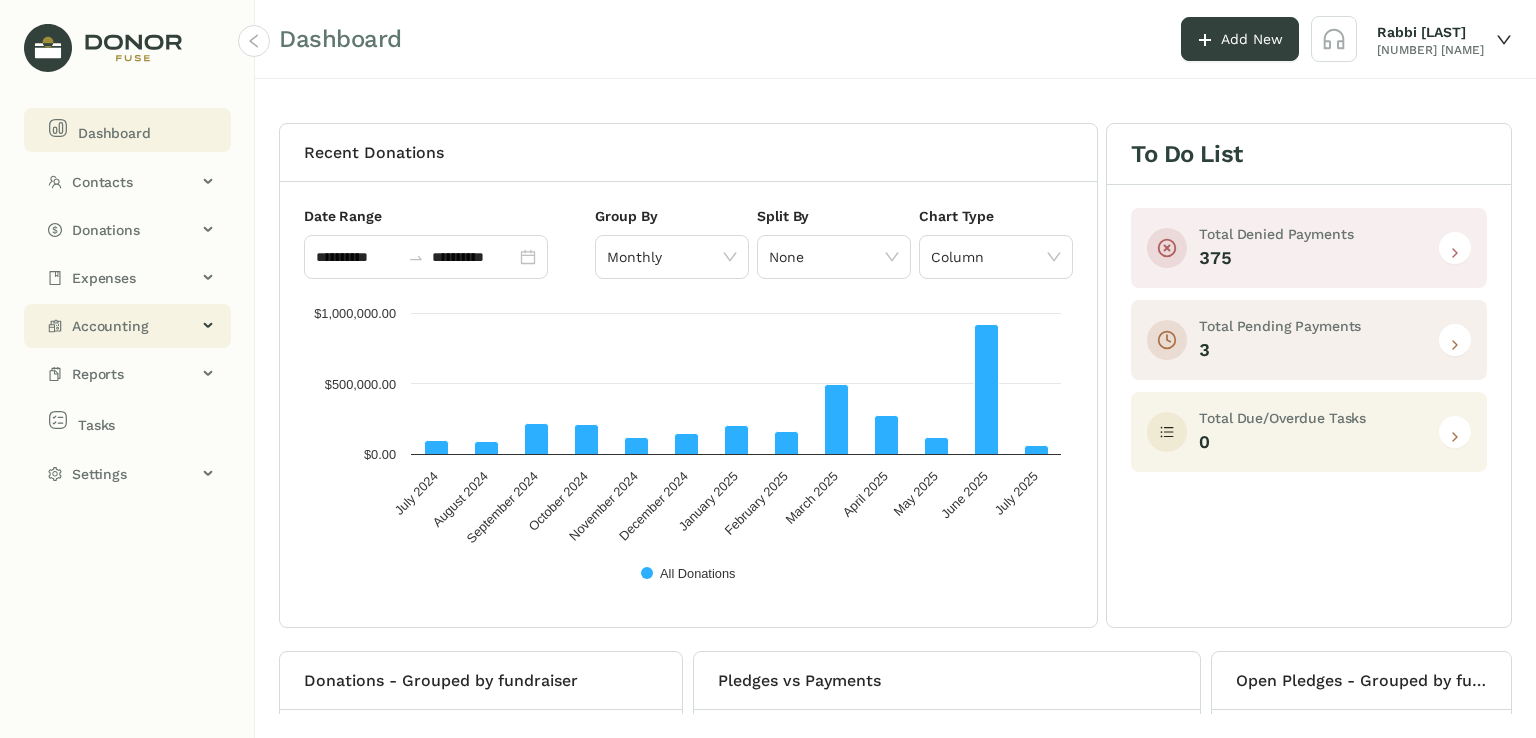 click on "Accounting" at bounding box center (127, 326) 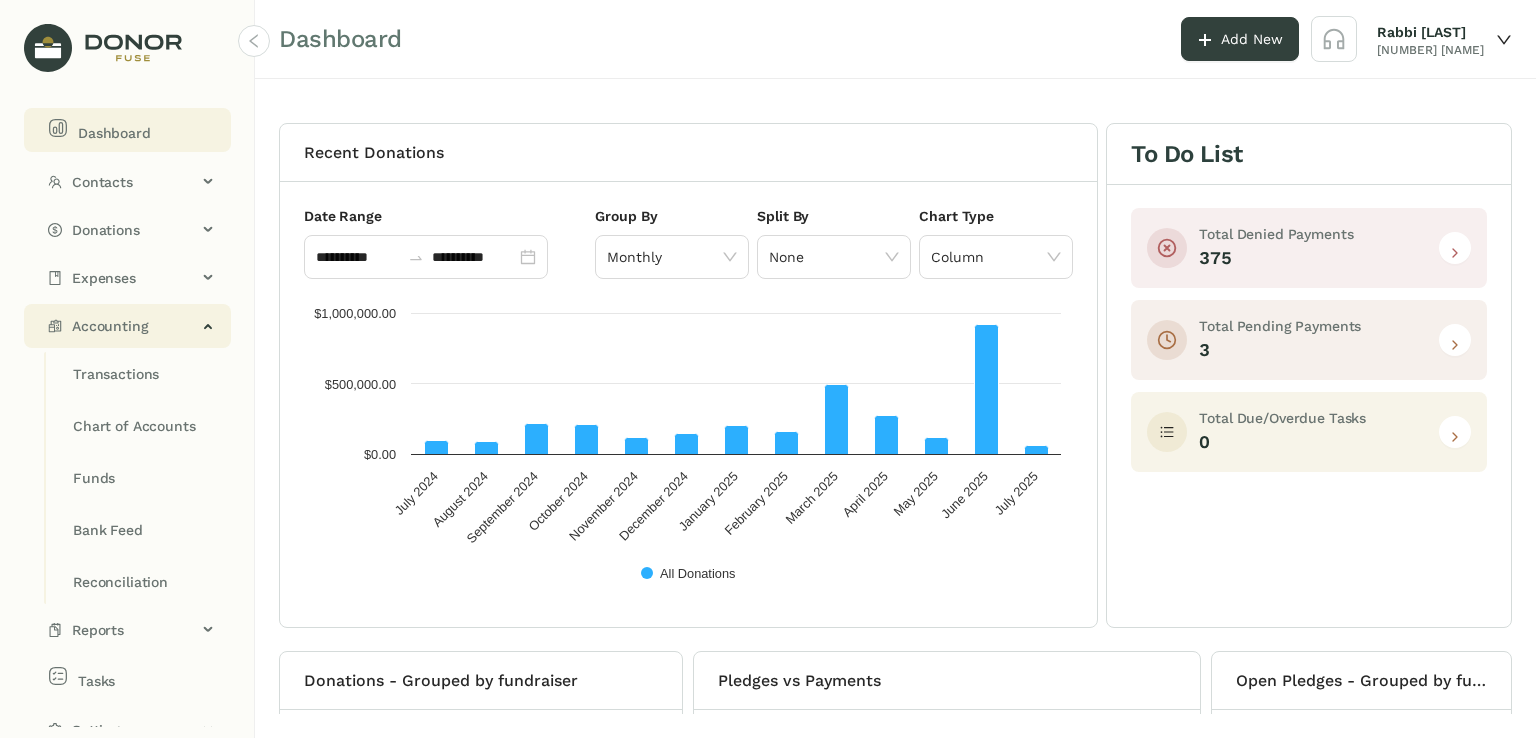 click on "Accounting" at bounding box center [134, 326] 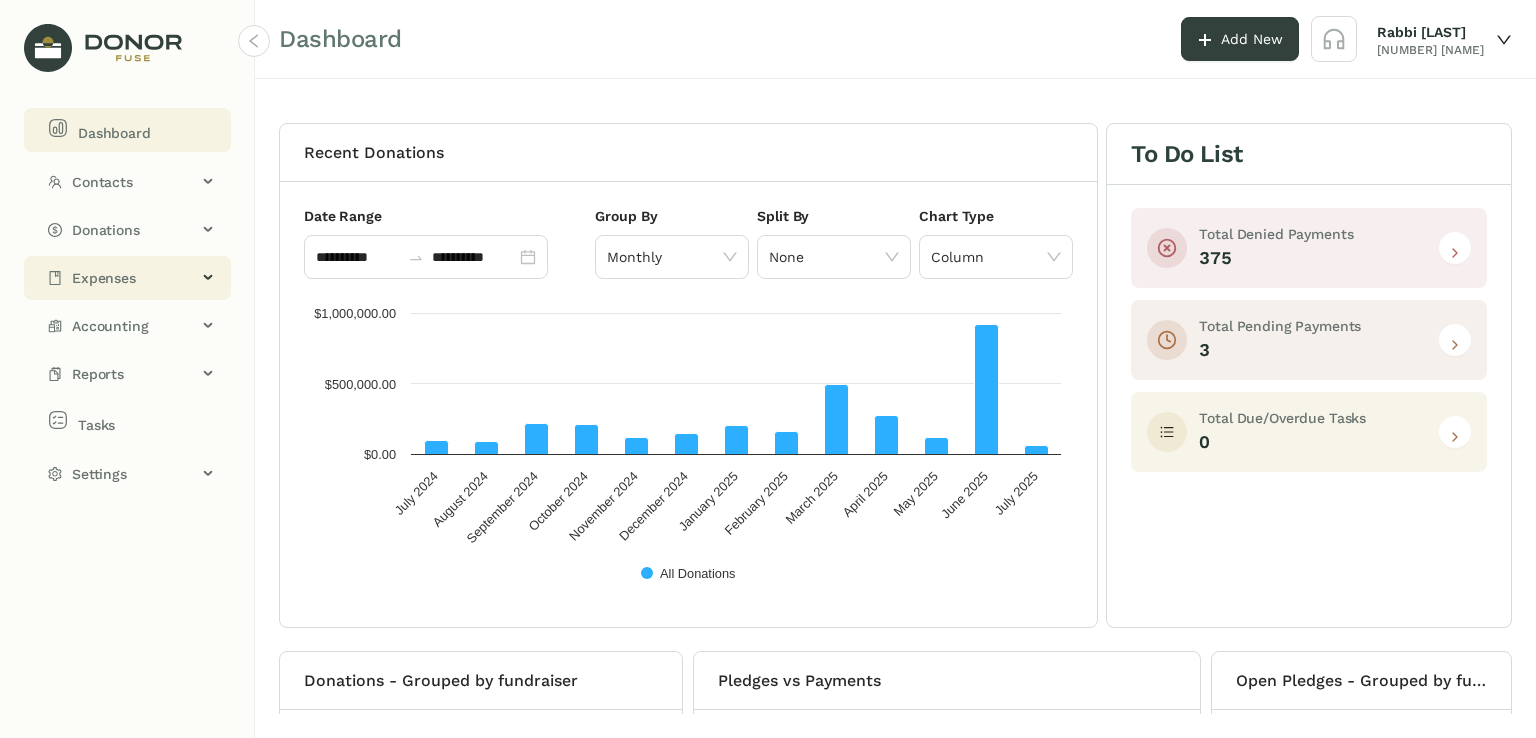 click on "Expenses" at bounding box center (134, 278) 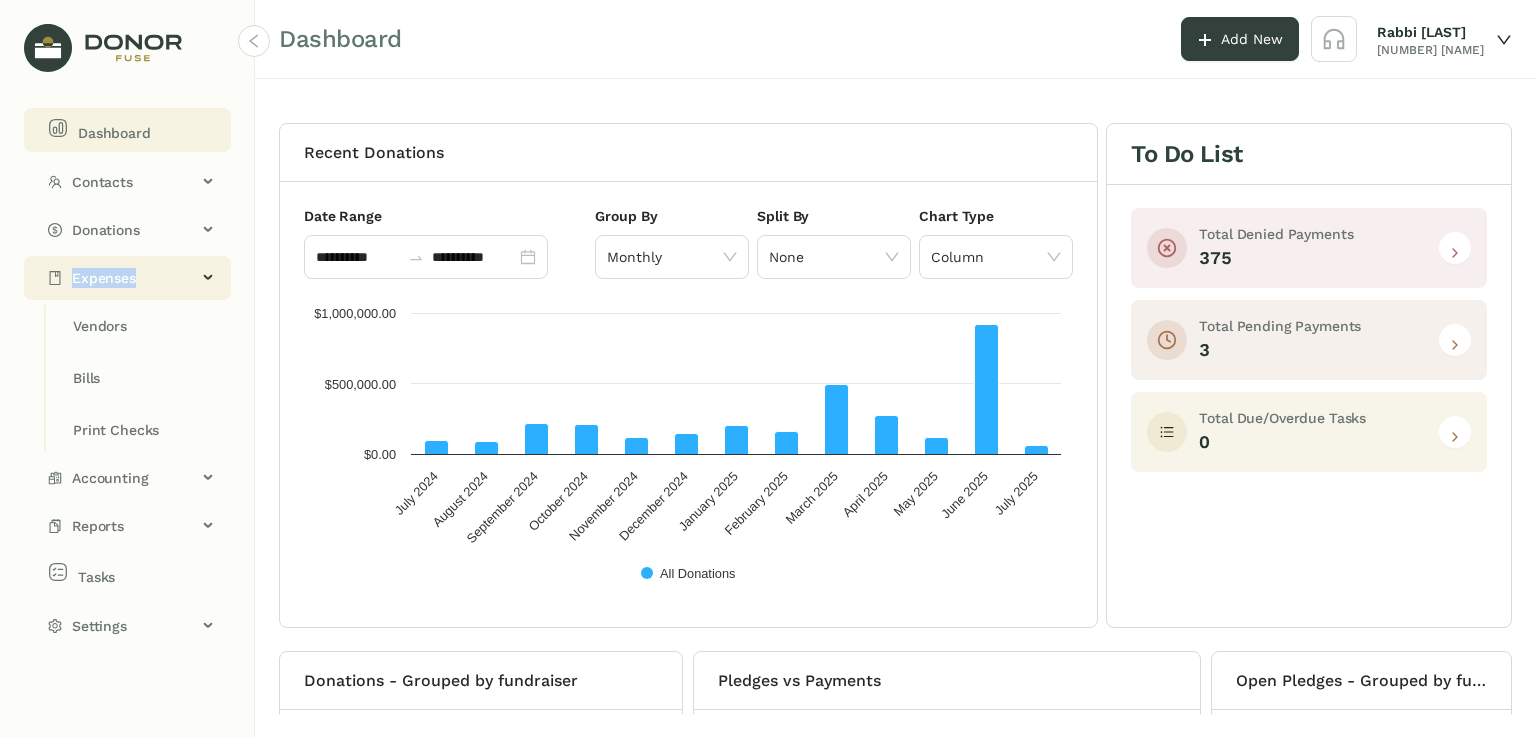 click on "Expenses" at bounding box center [134, 278] 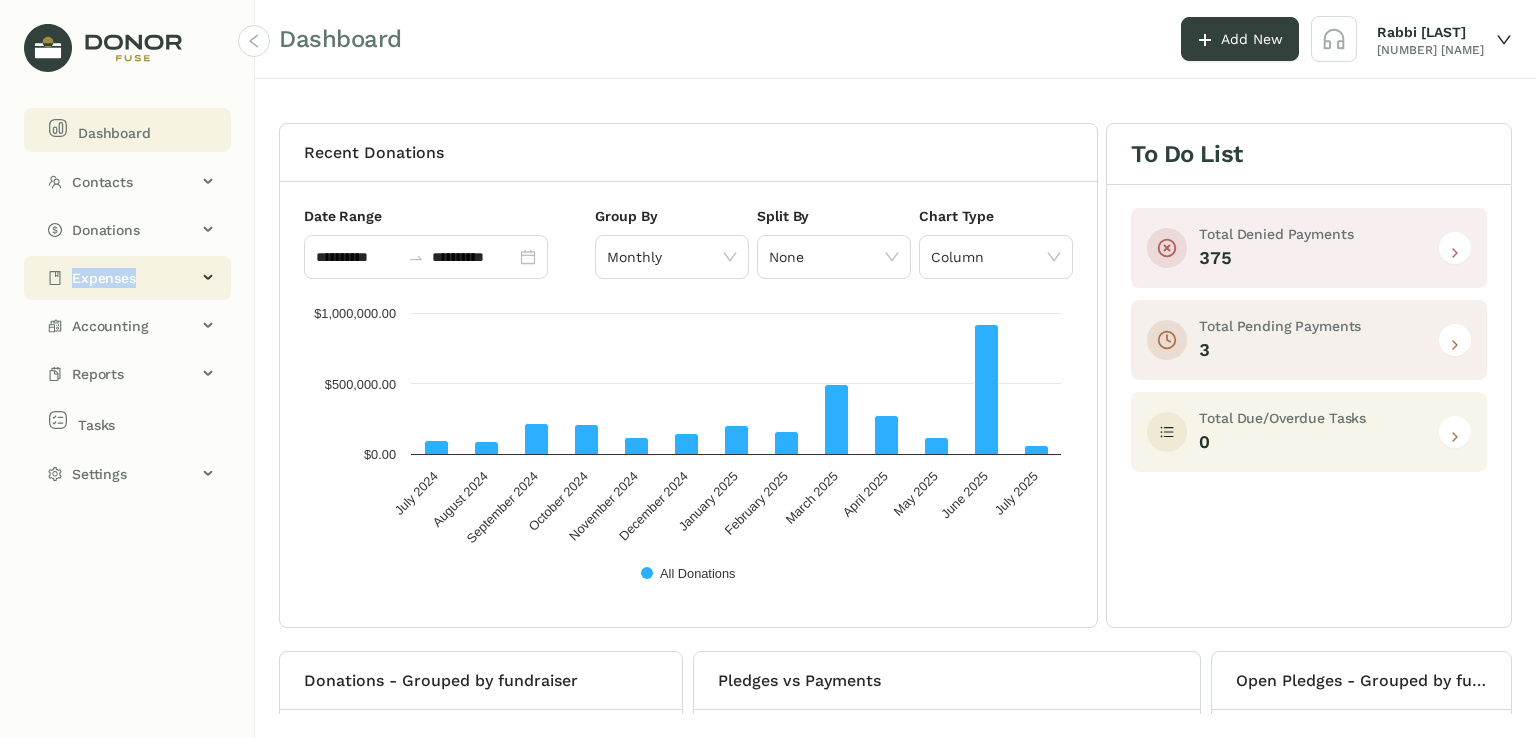 click on "Expenses" at bounding box center (134, 278) 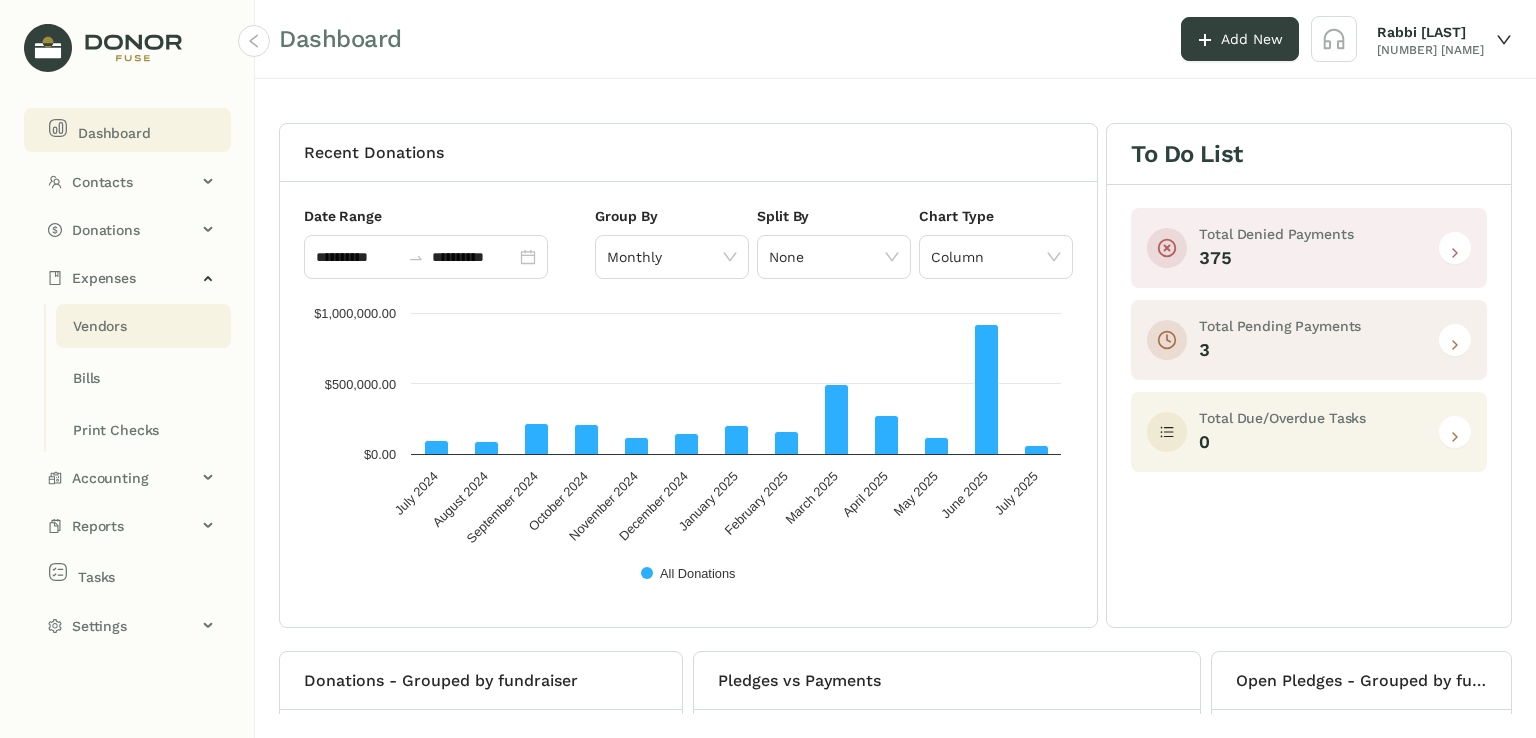 click on "Vendors" at bounding box center [100, 326] 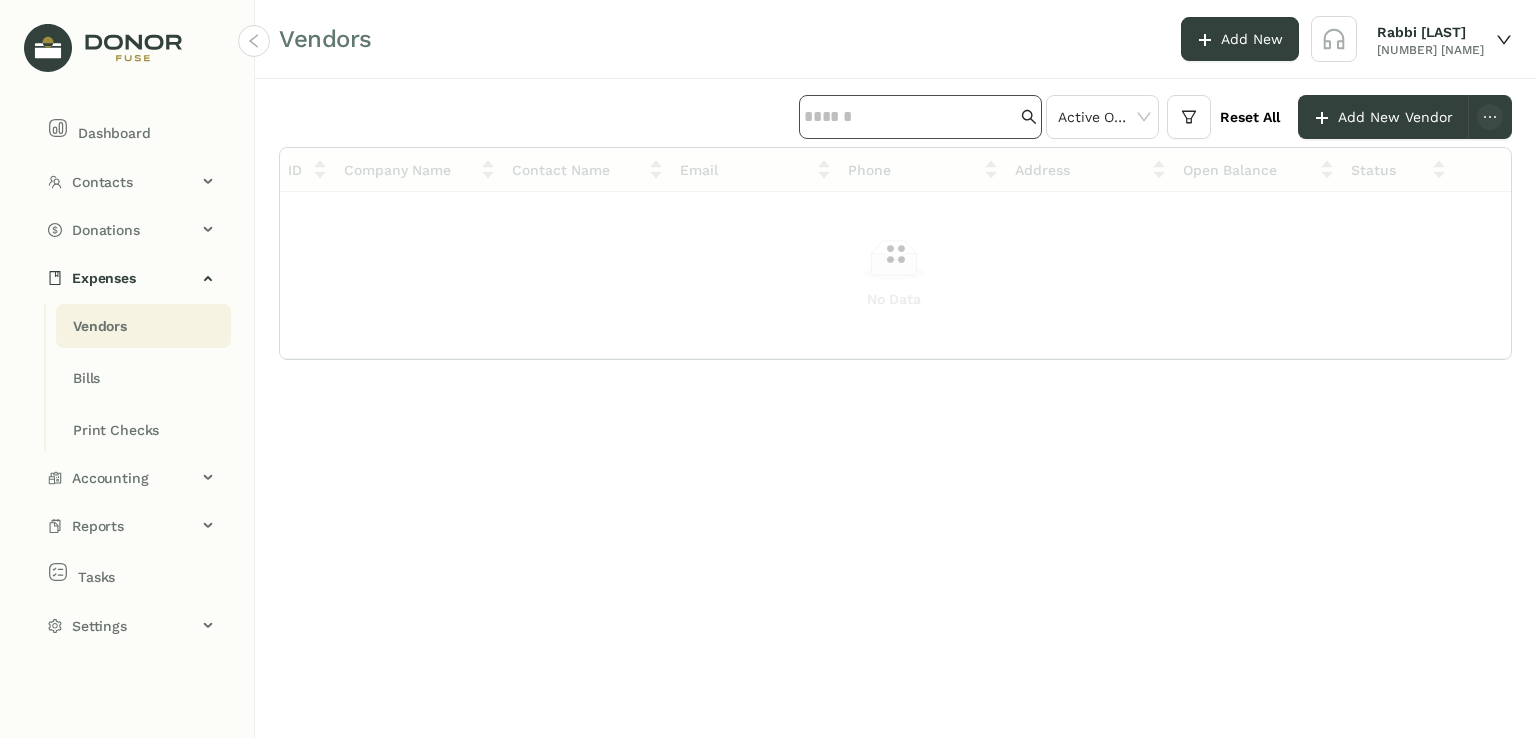 click at bounding box center [910, 117] 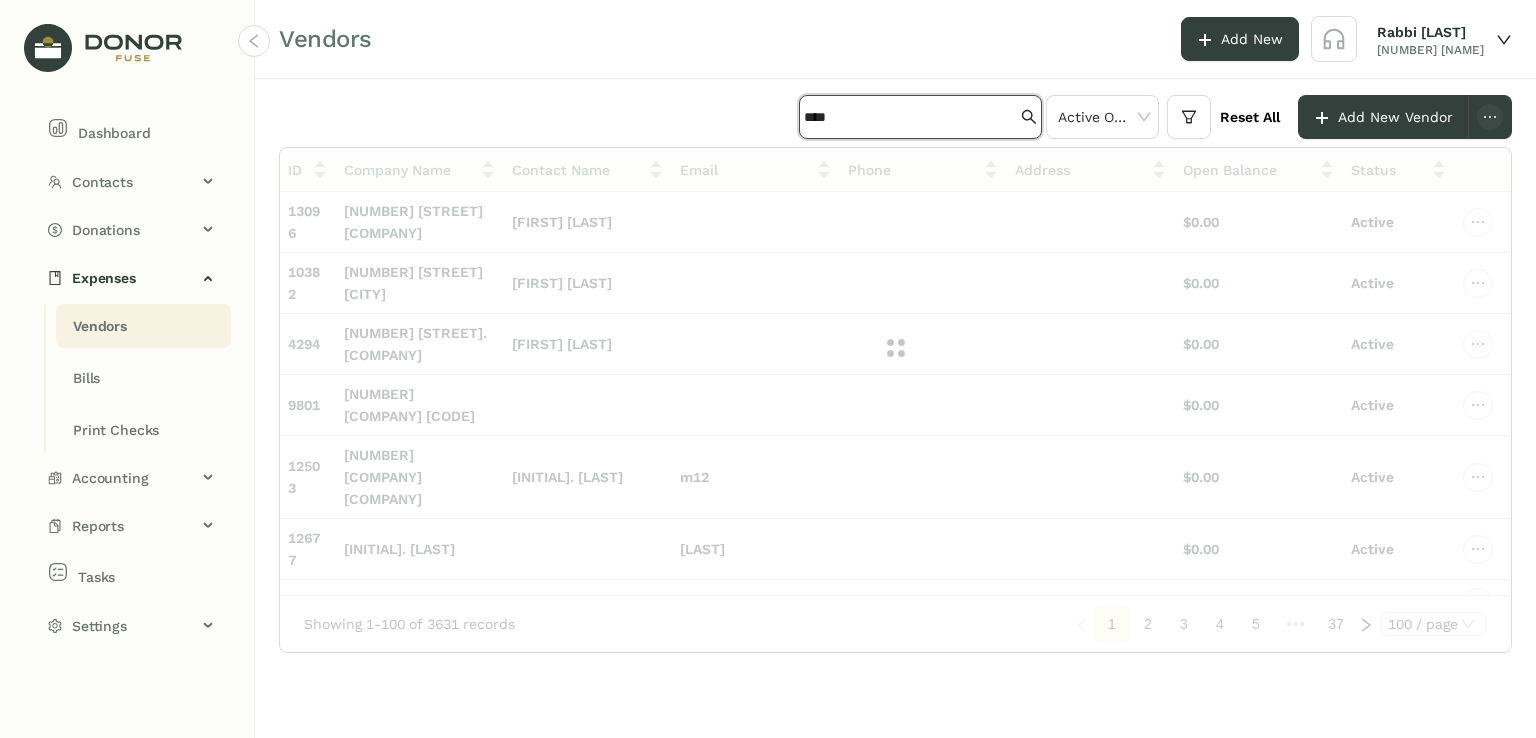 type on "****" 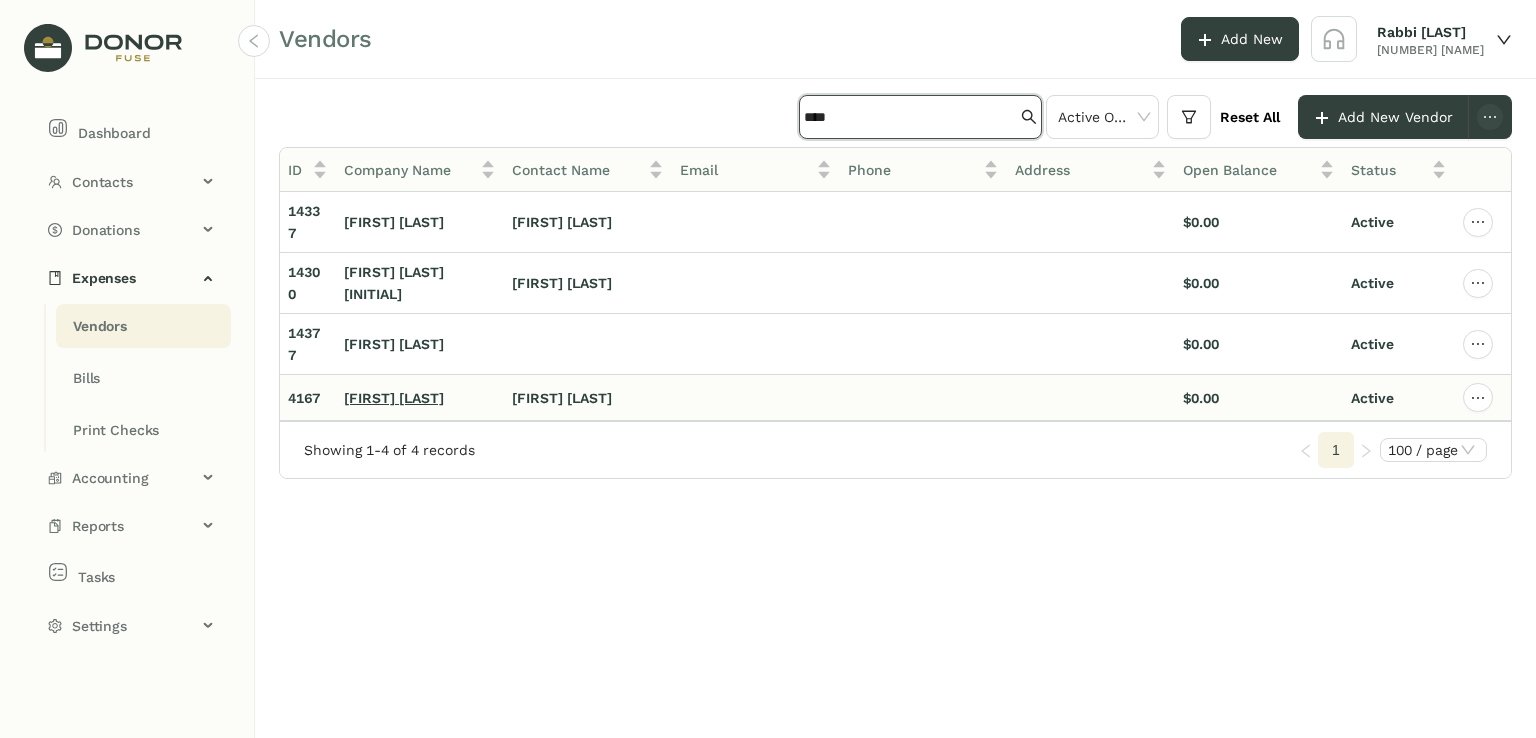 click on "[FIRST] [LAST]" at bounding box center [394, 398] 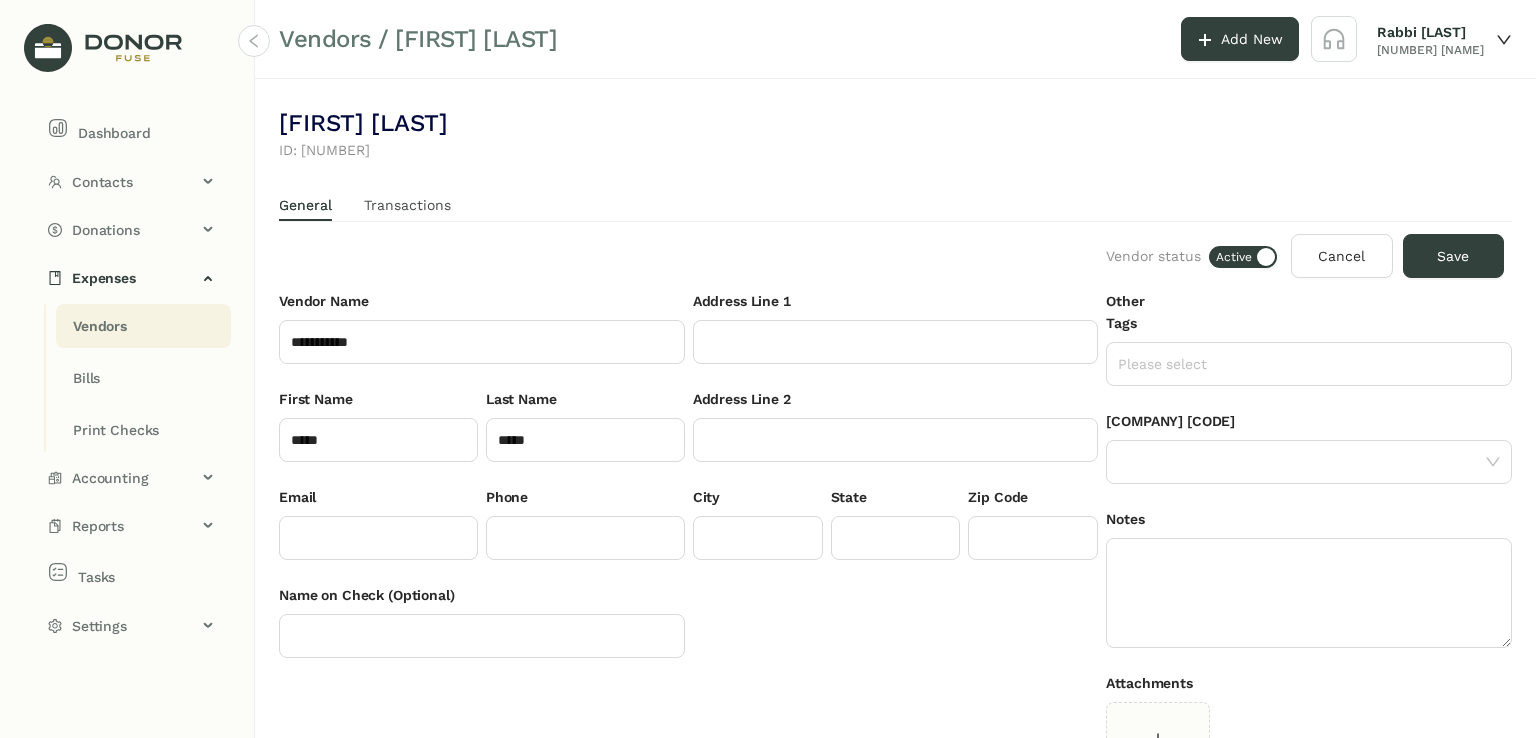 click on "Transactions" at bounding box center [407, 205] 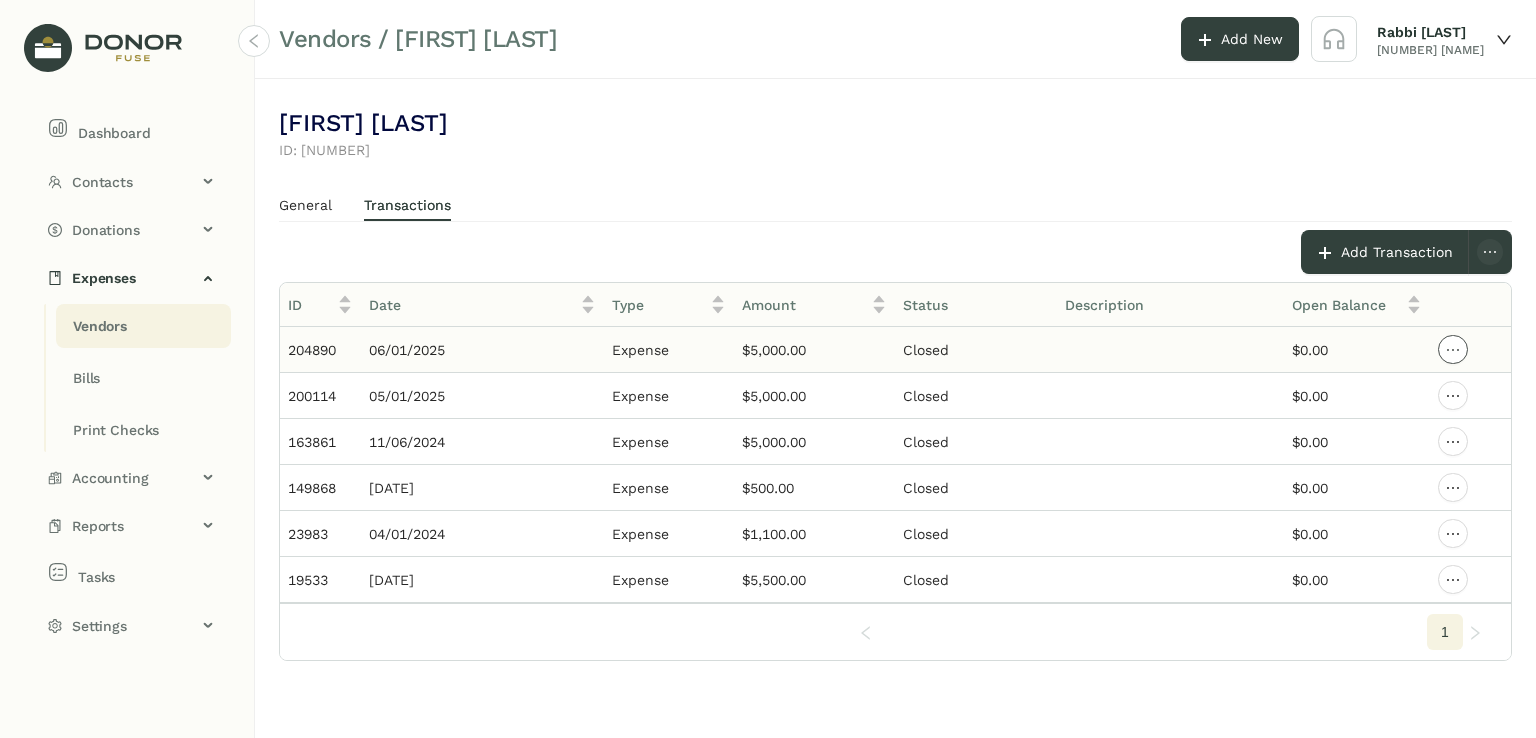 click at bounding box center [1453, 350] 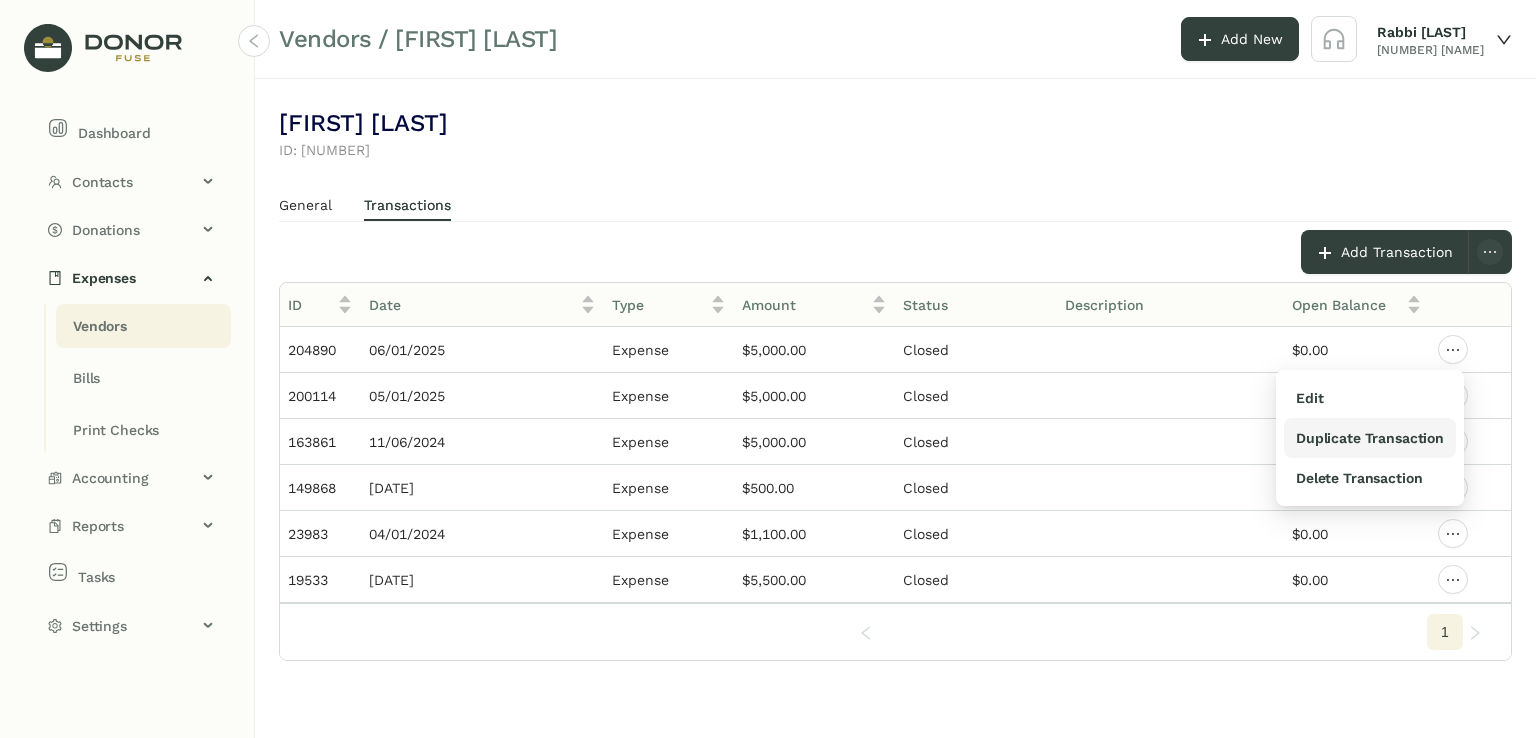click on "Duplicate Transaction" at bounding box center [1370, 438] 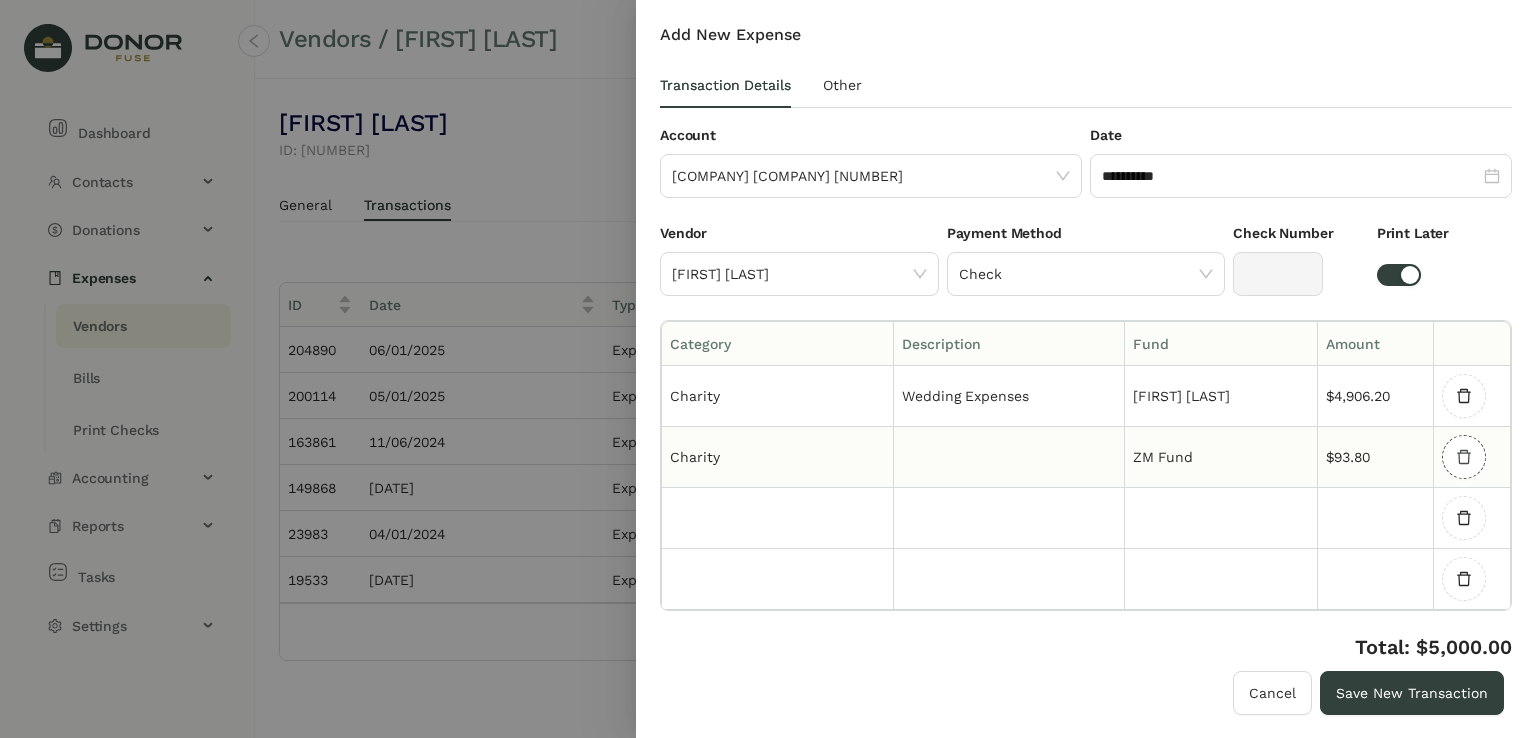 click at bounding box center [1464, 396] 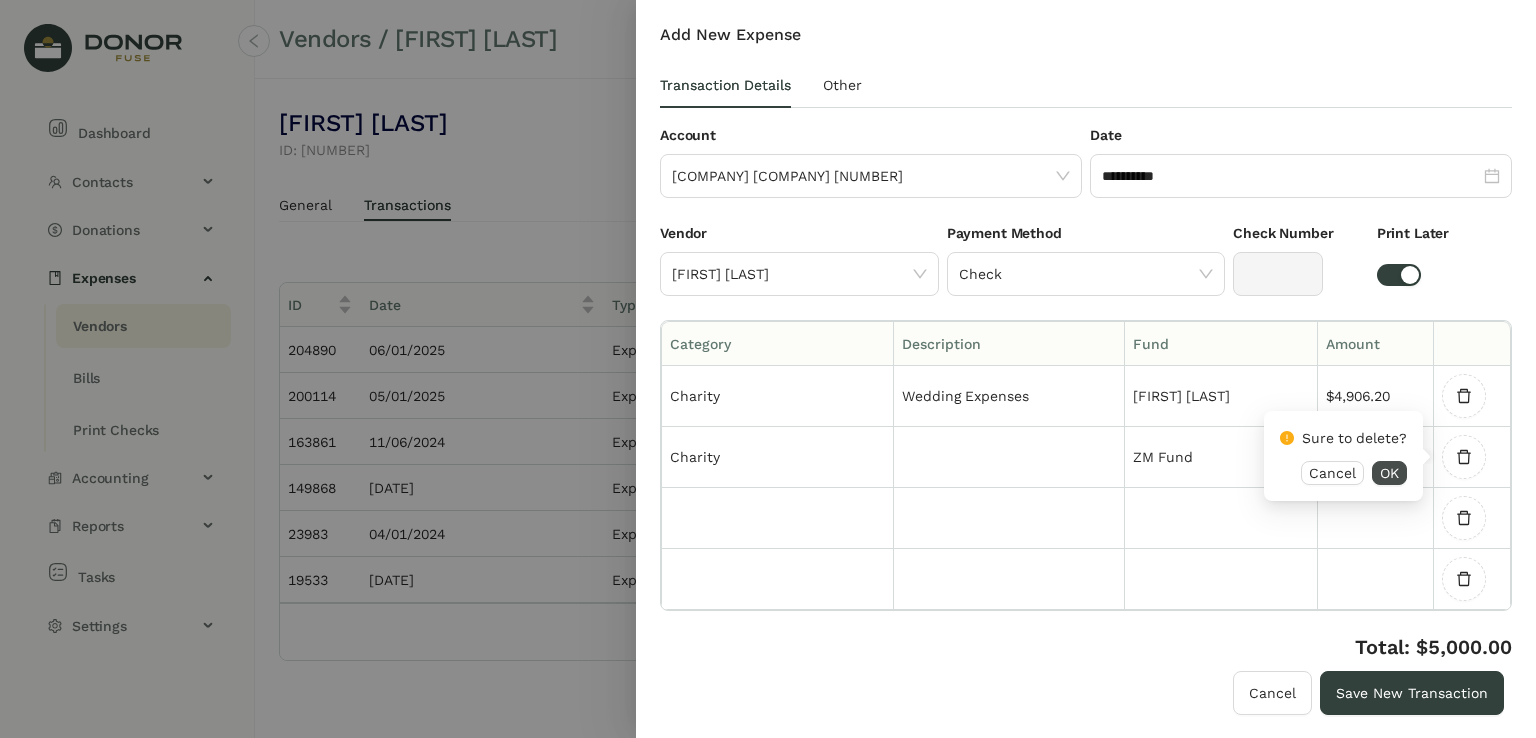 click on "OK" at bounding box center (1389, 473) 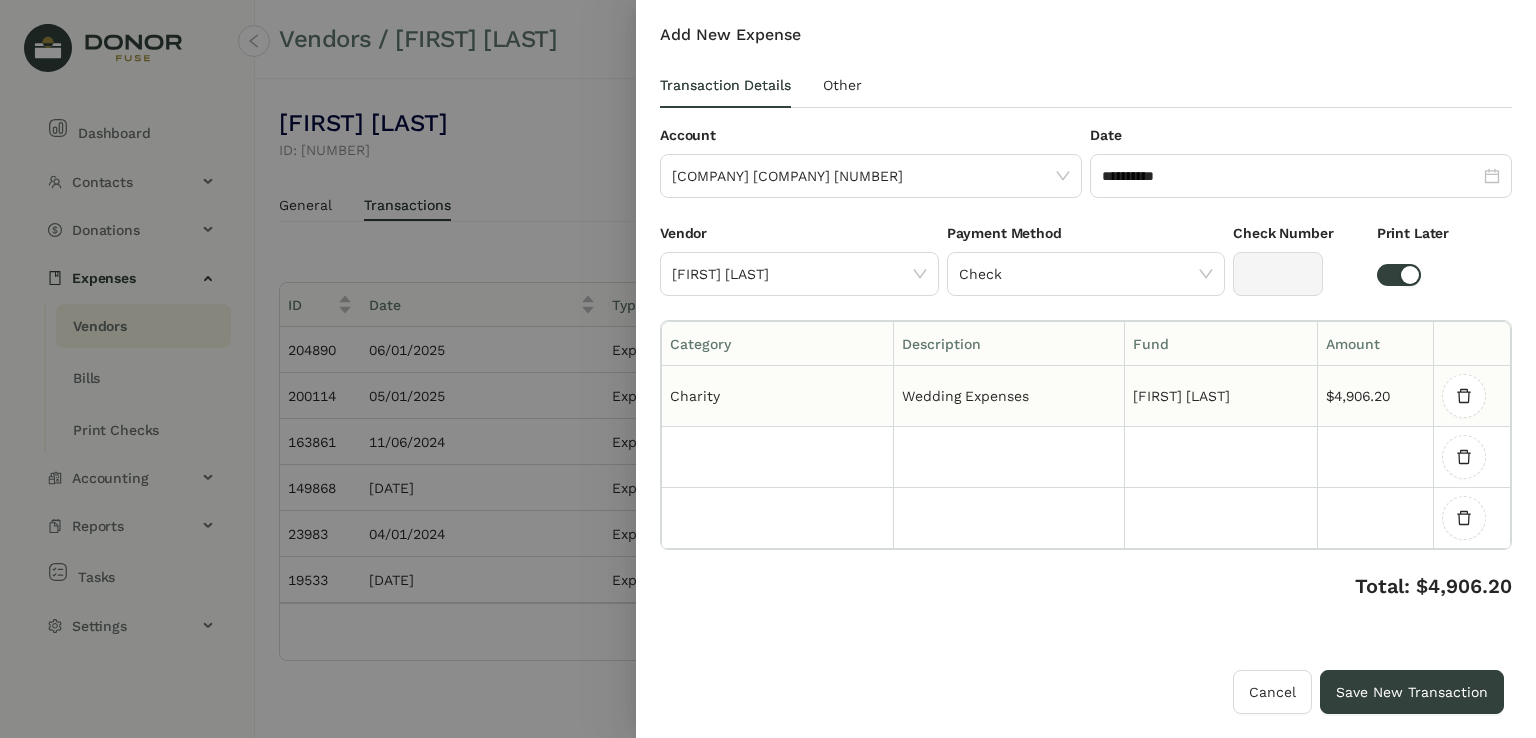 click on "$4,906.20" at bounding box center [1376, 396] 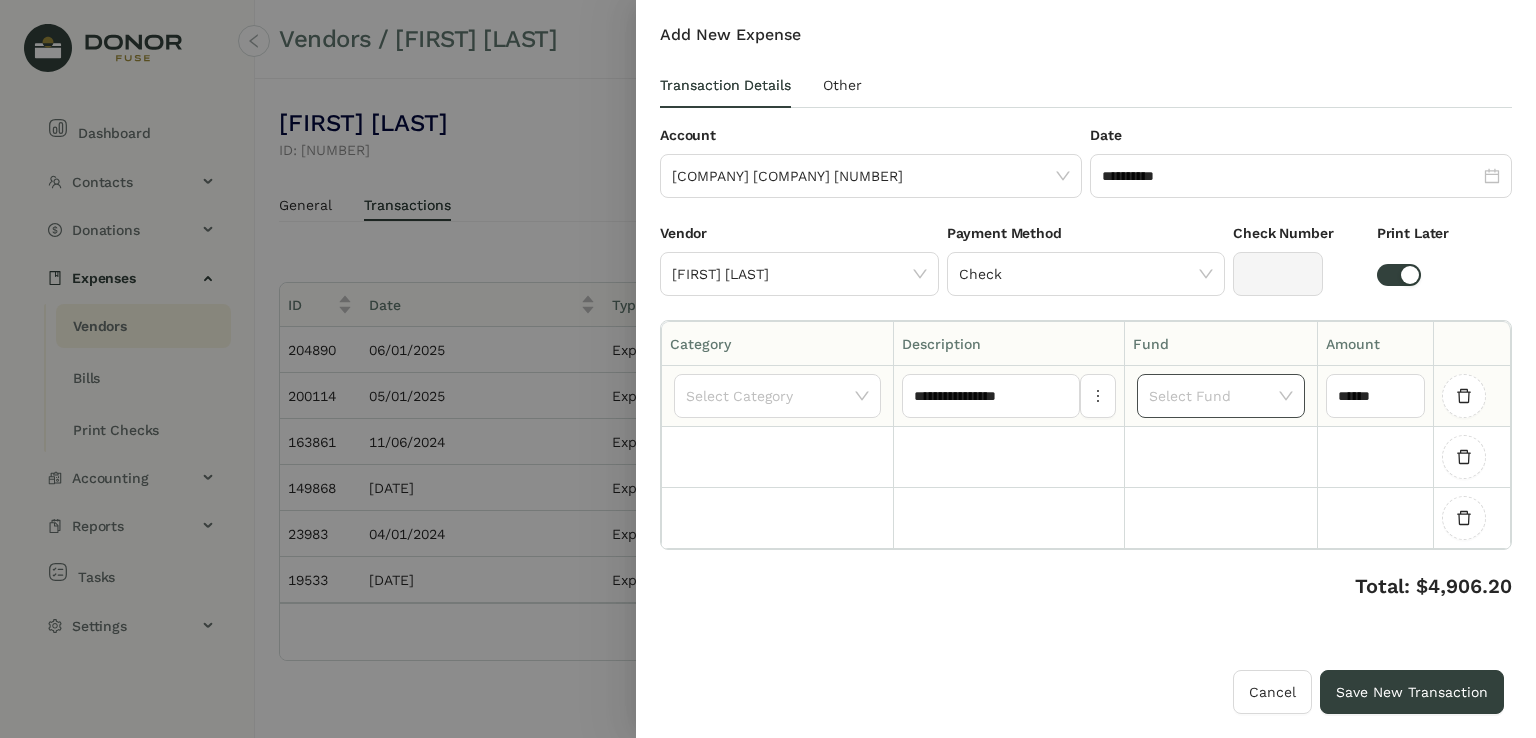 drag, startPoint x: 1384, startPoint y: 400, endPoint x: 1262, endPoint y: 386, distance: 122.80065 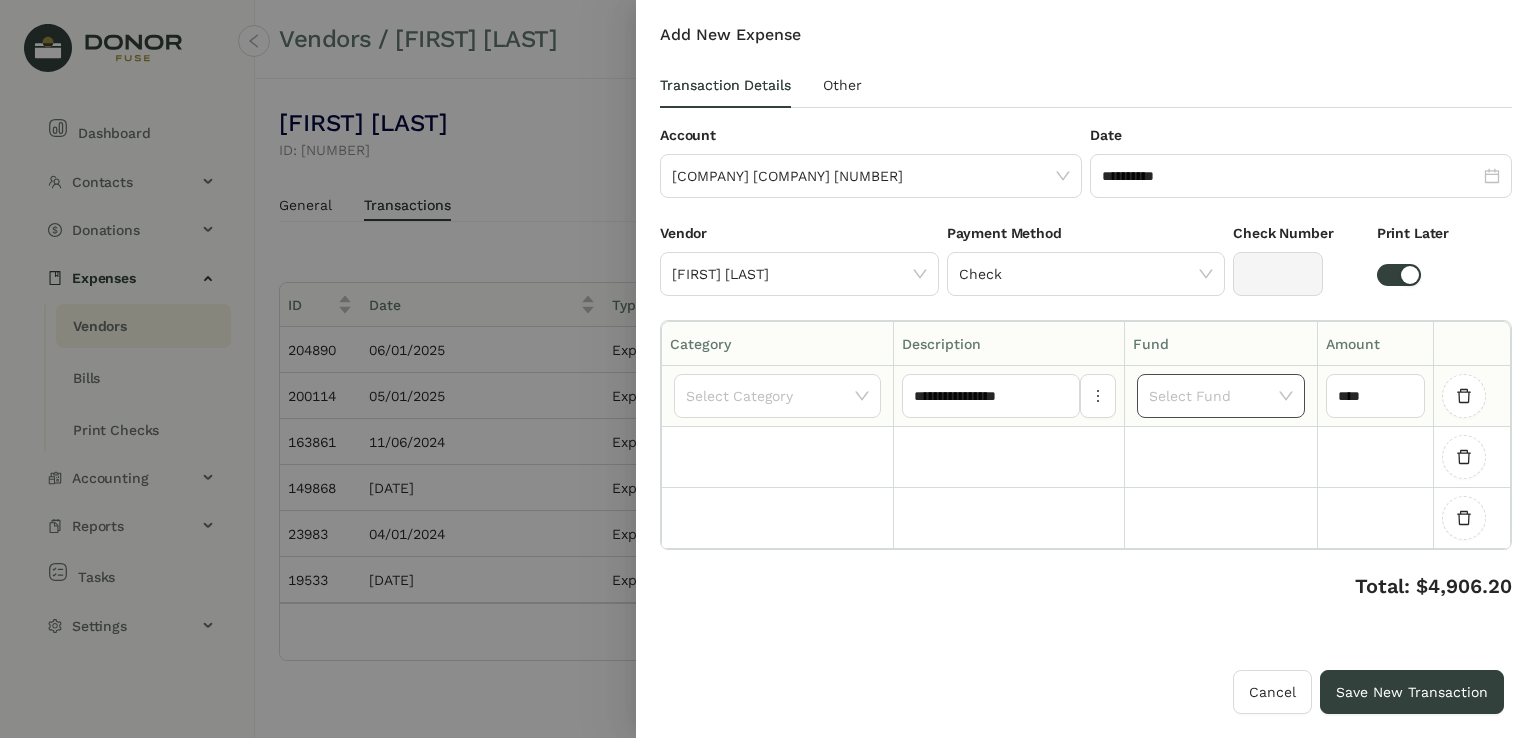 type on "****" 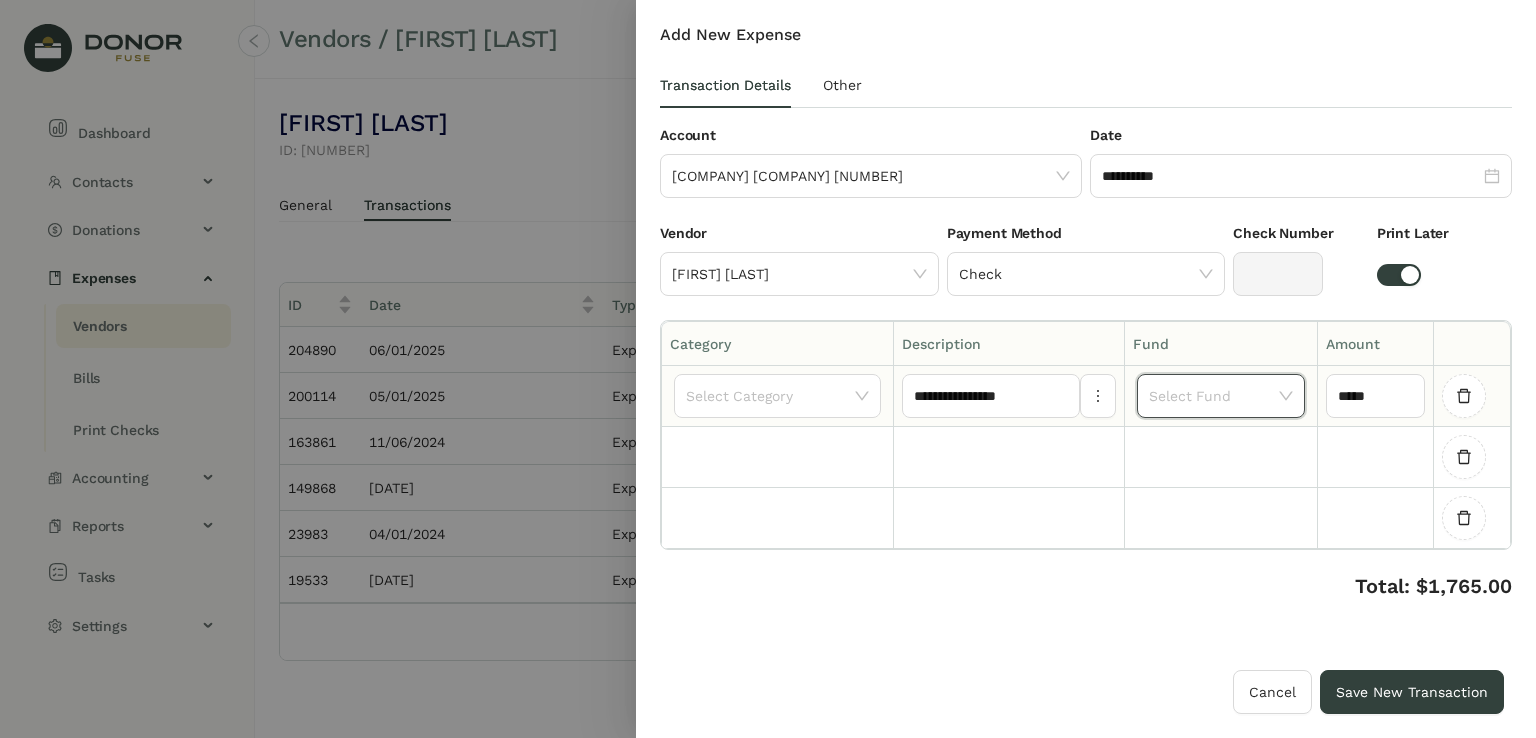 click at bounding box center (1214, 396) 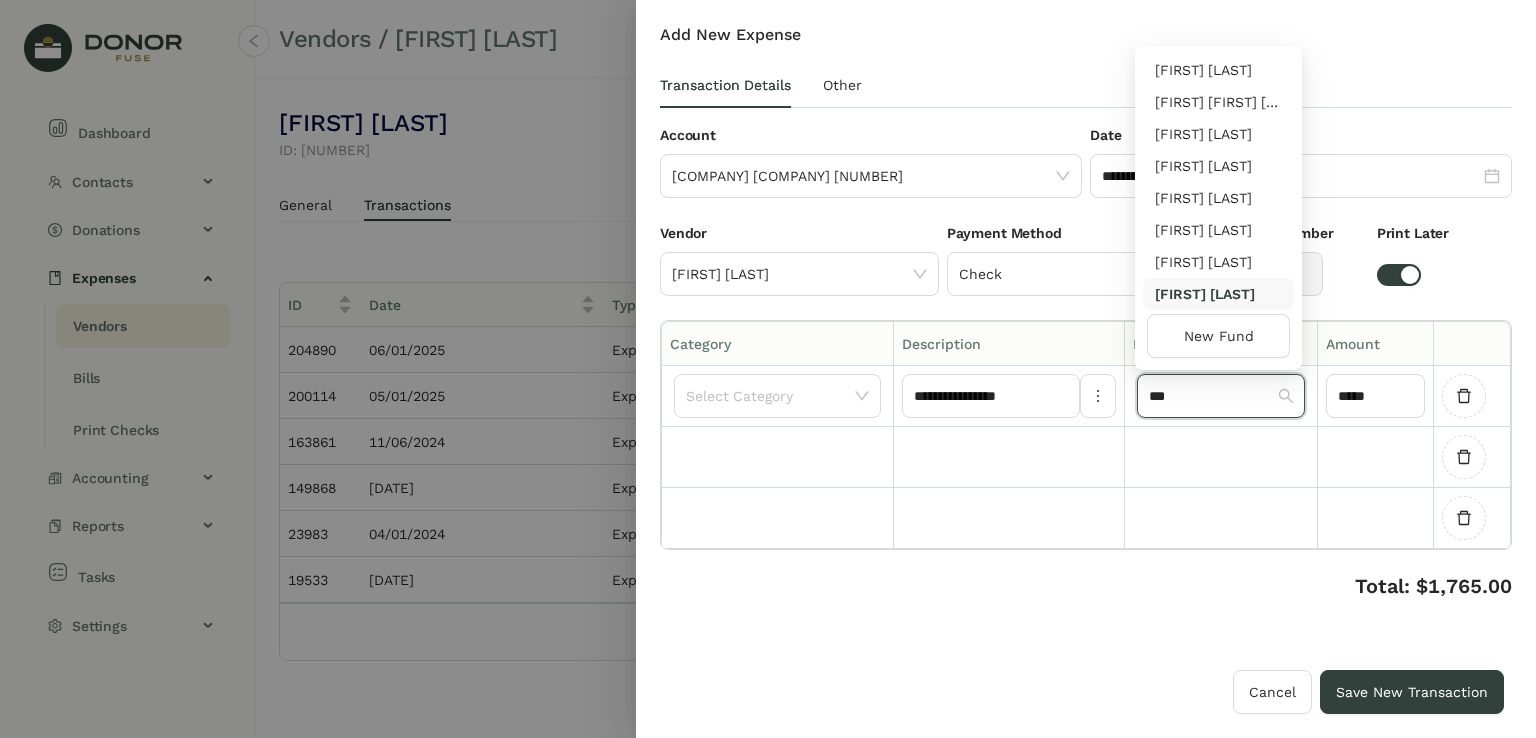 type on "***" 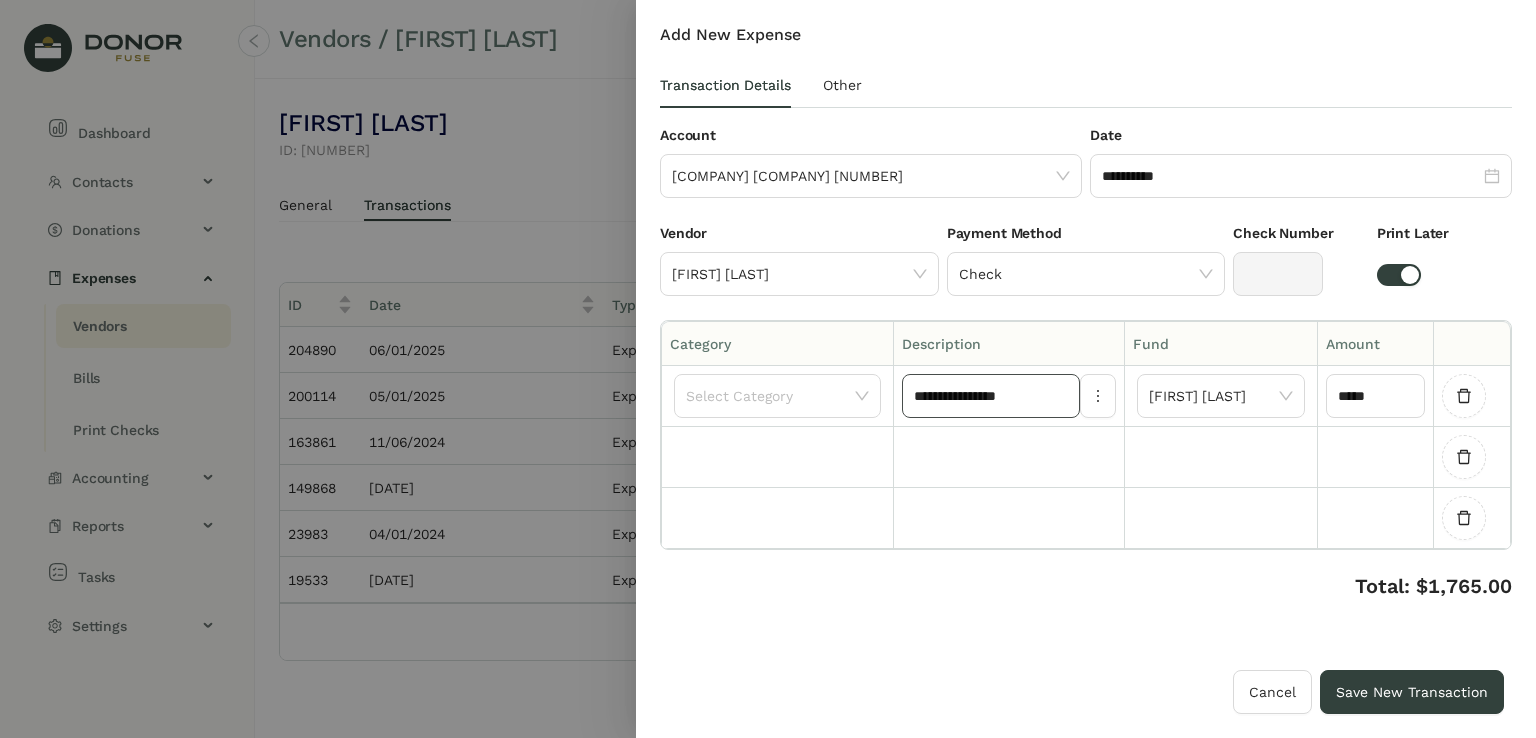 drag, startPoint x: 1048, startPoint y: 395, endPoint x: 604, endPoint y: 355, distance: 445.79816 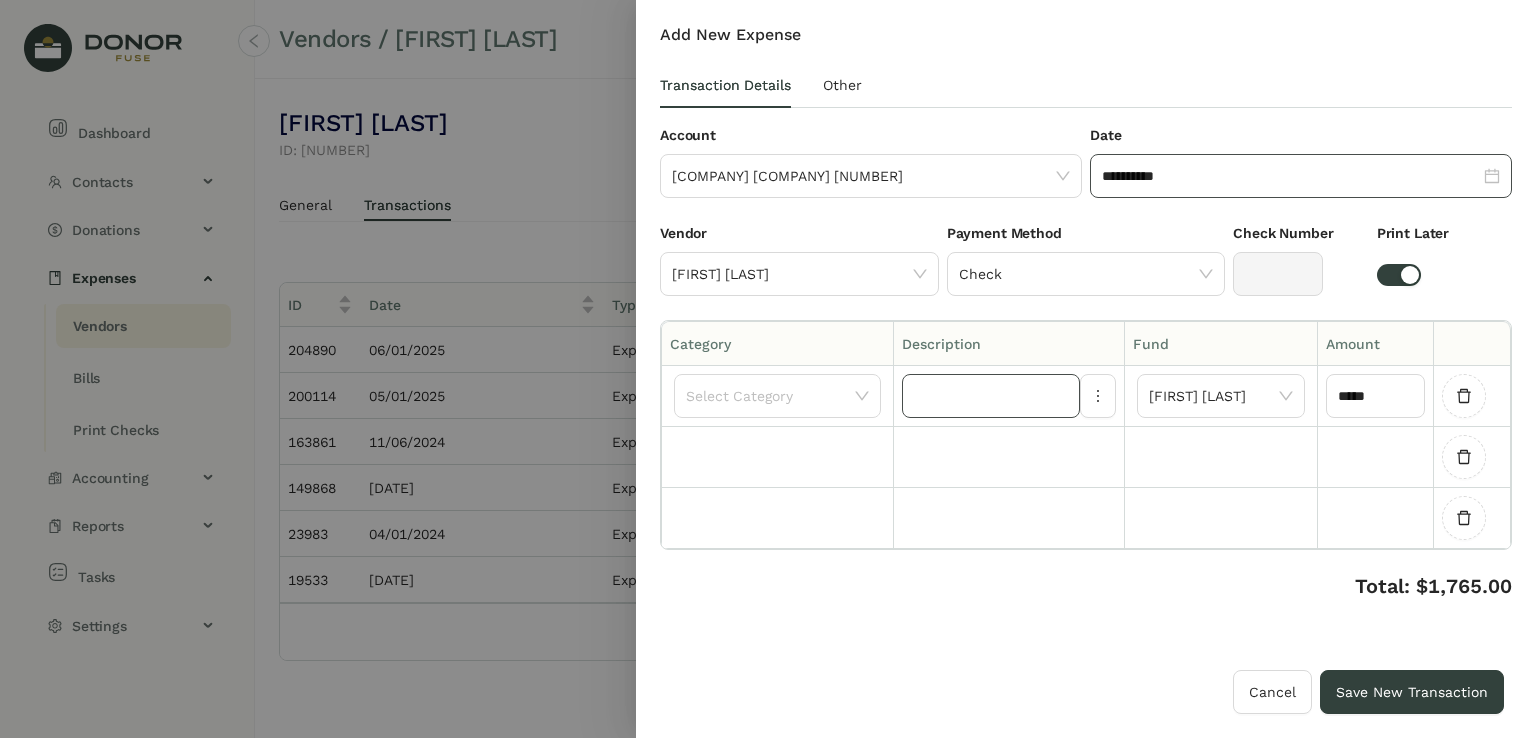 type 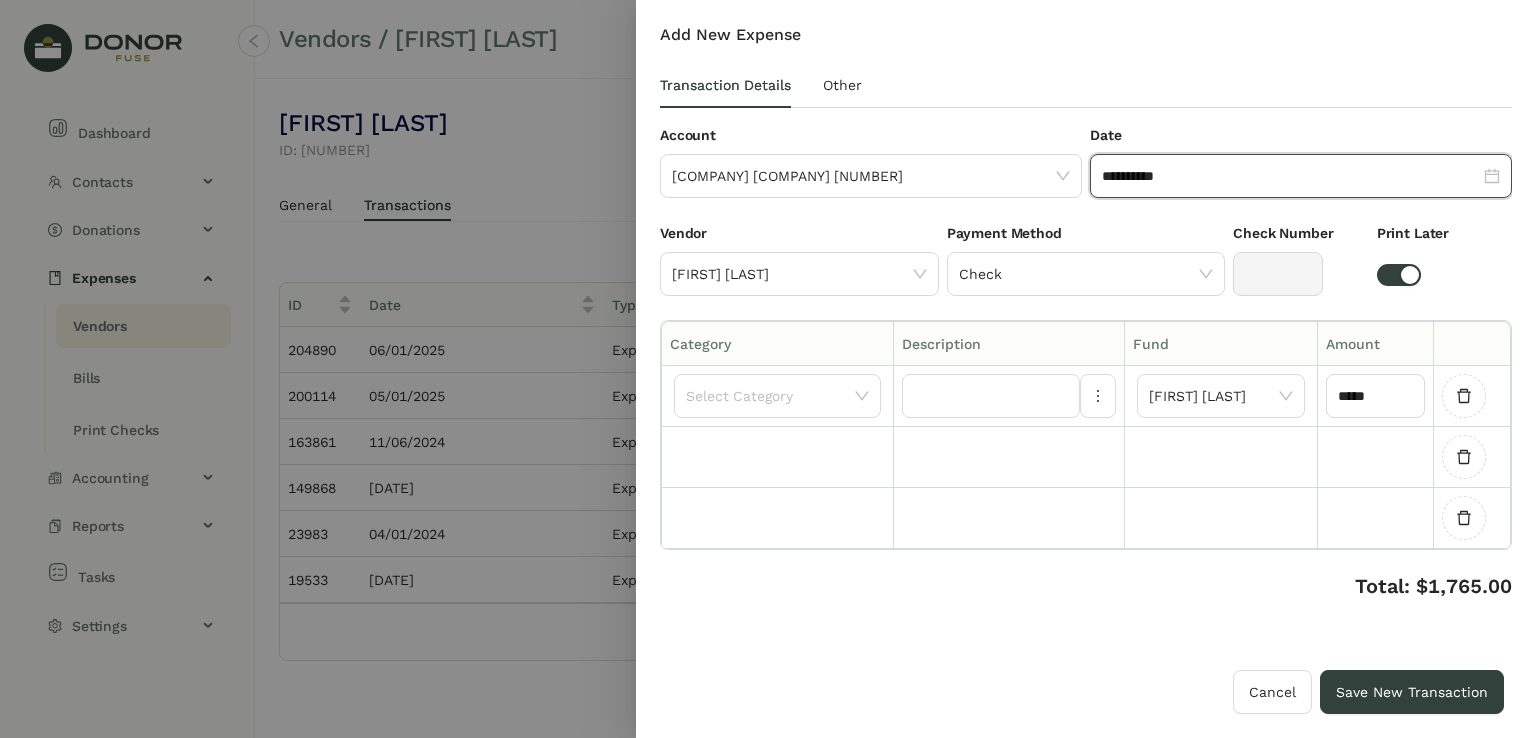 click on "**********" at bounding box center [1291, 176] 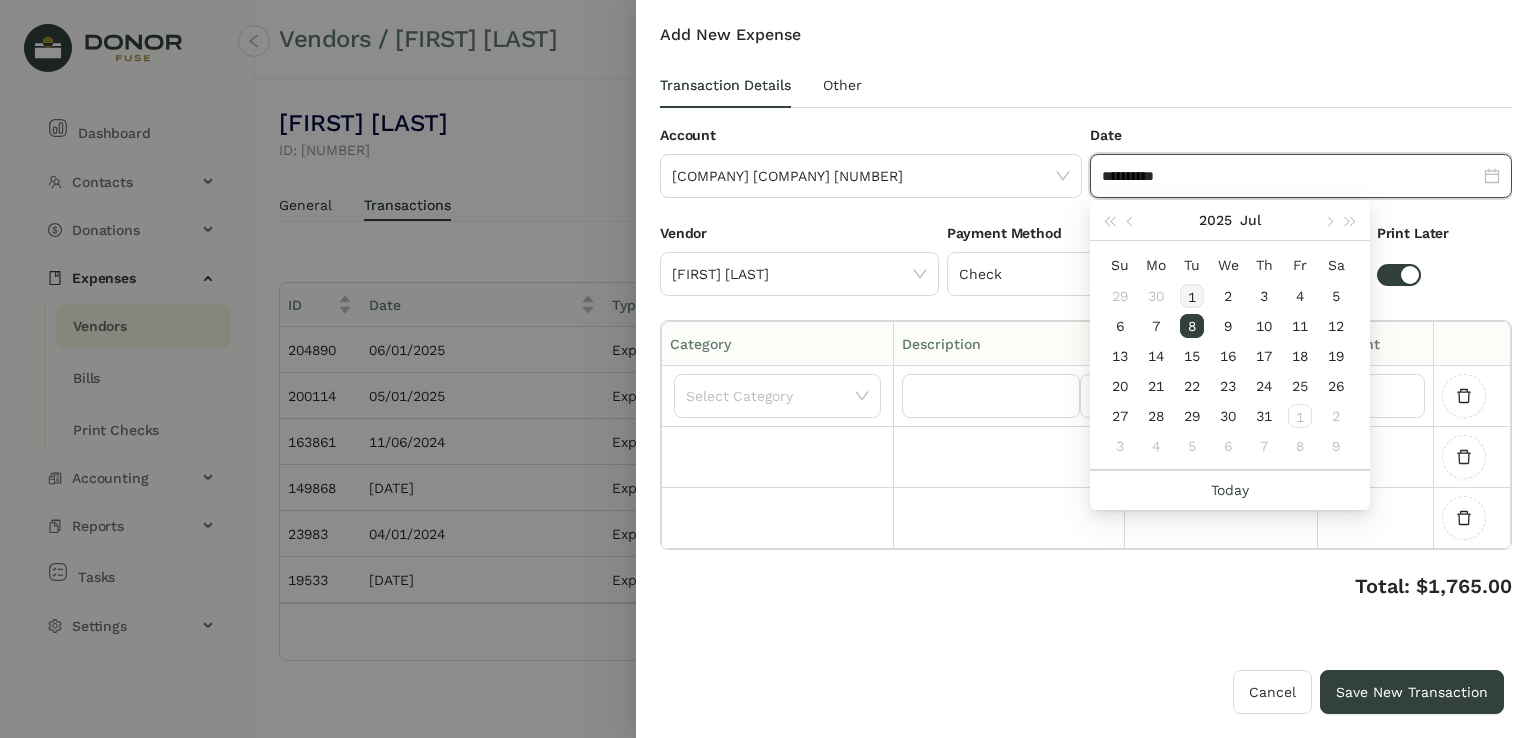 click on "1" at bounding box center (1192, 296) 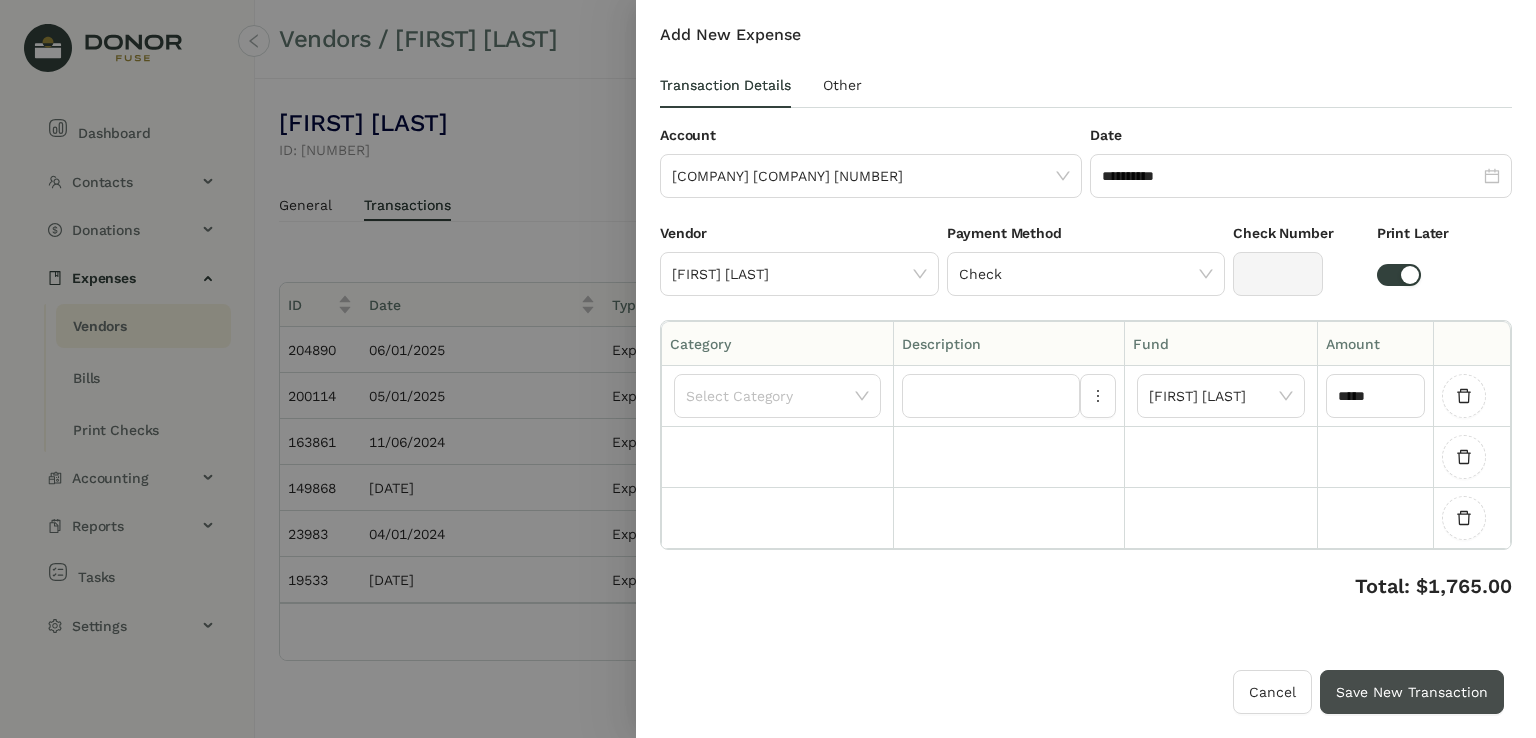click on "Save New Transaction" at bounding box center [1412, 692] 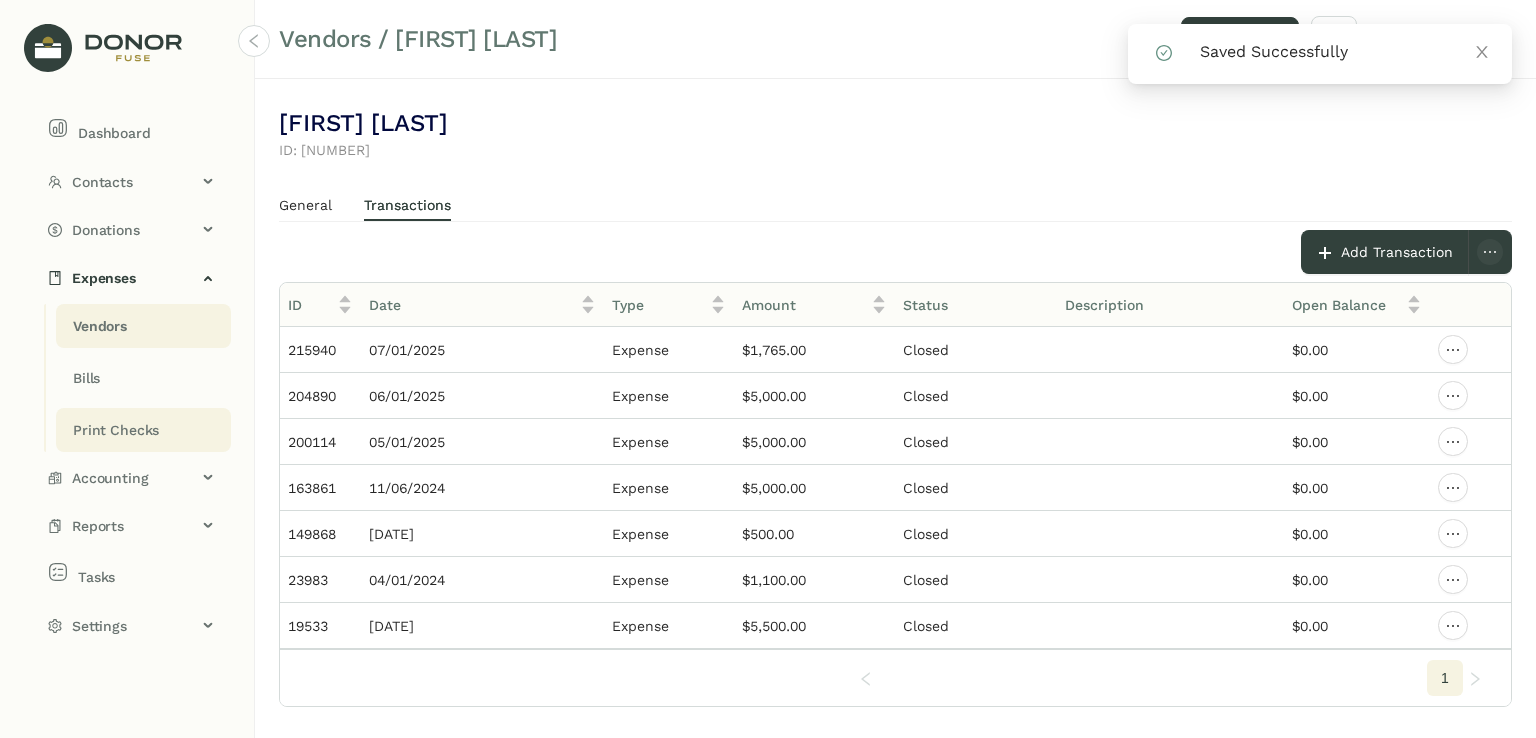 click on "Print Checks" at bounding box center (100, 326) 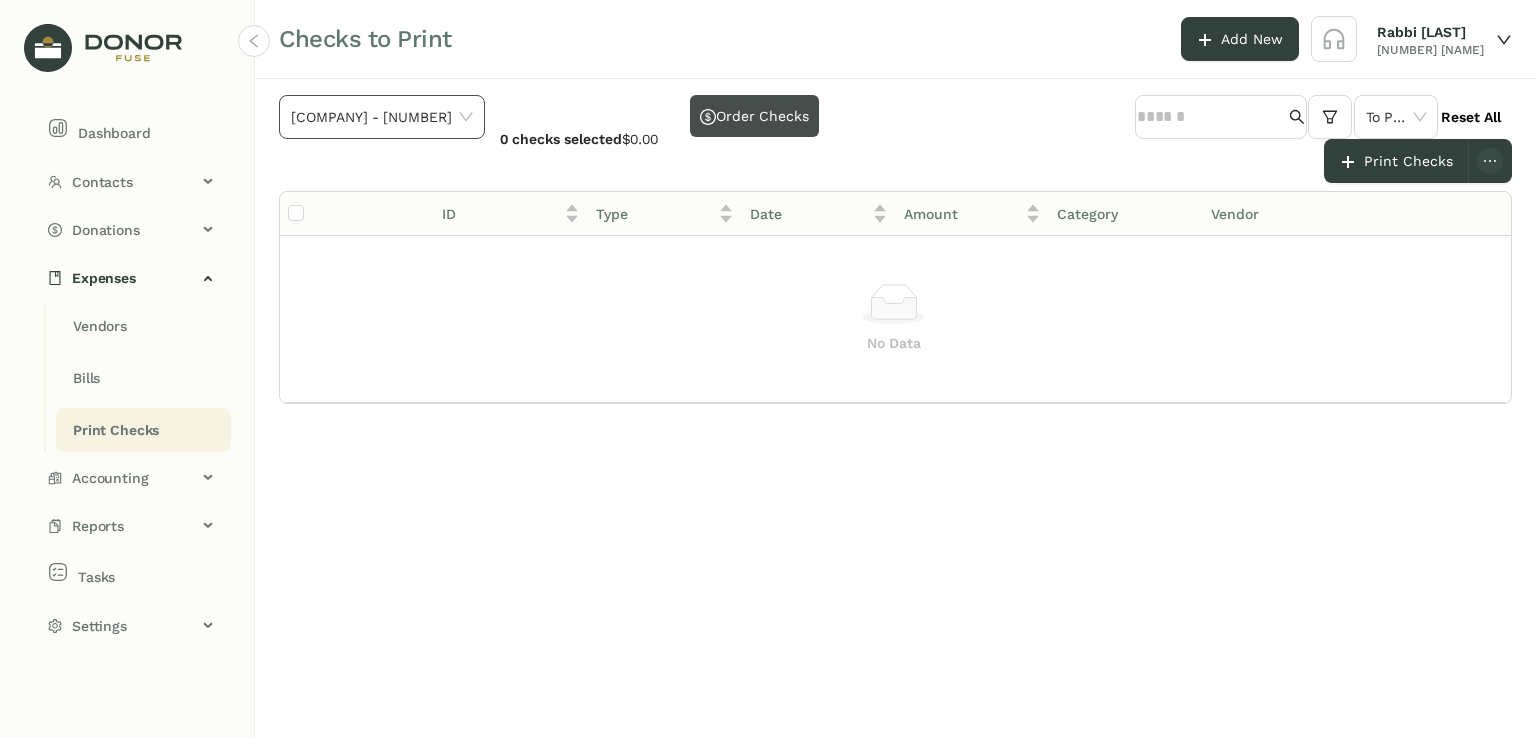 click on "[COMPANY] - [NUMBER]" at bounding box center [382, 117] 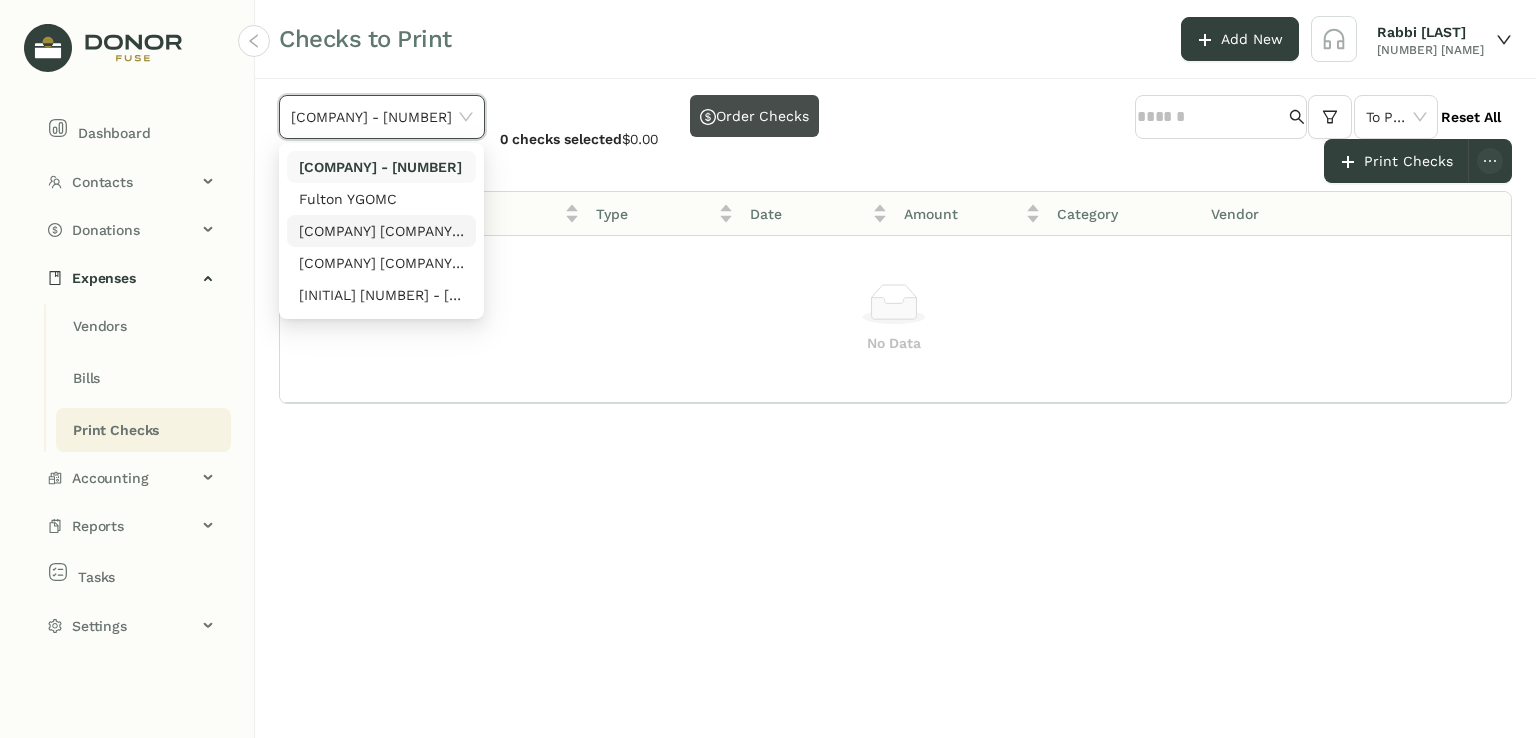 click on "[COMPANY] [COMPANY] [NUMBER]" at bounding box center [381, 231] 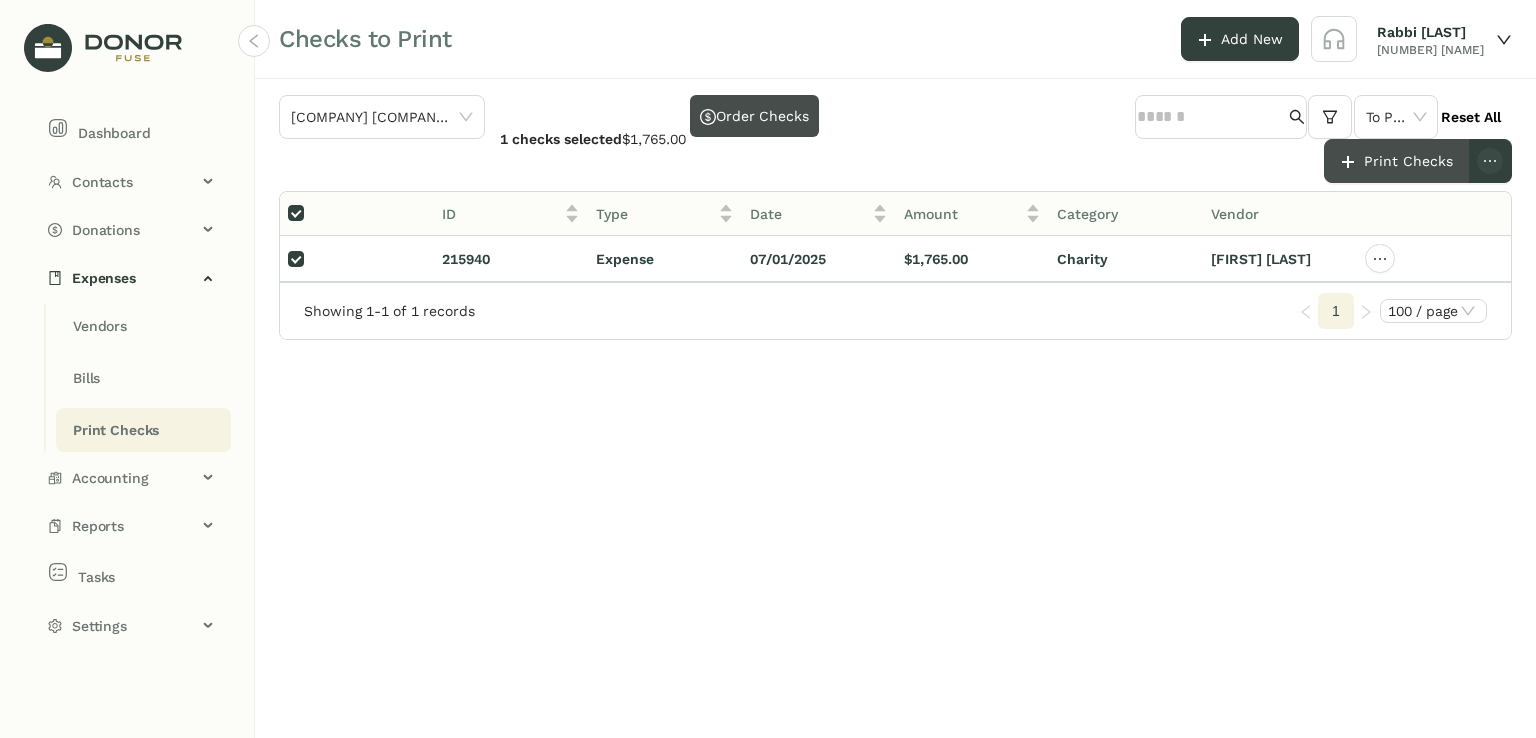 click on "Print Checks" at bounding box center [1408, 161] 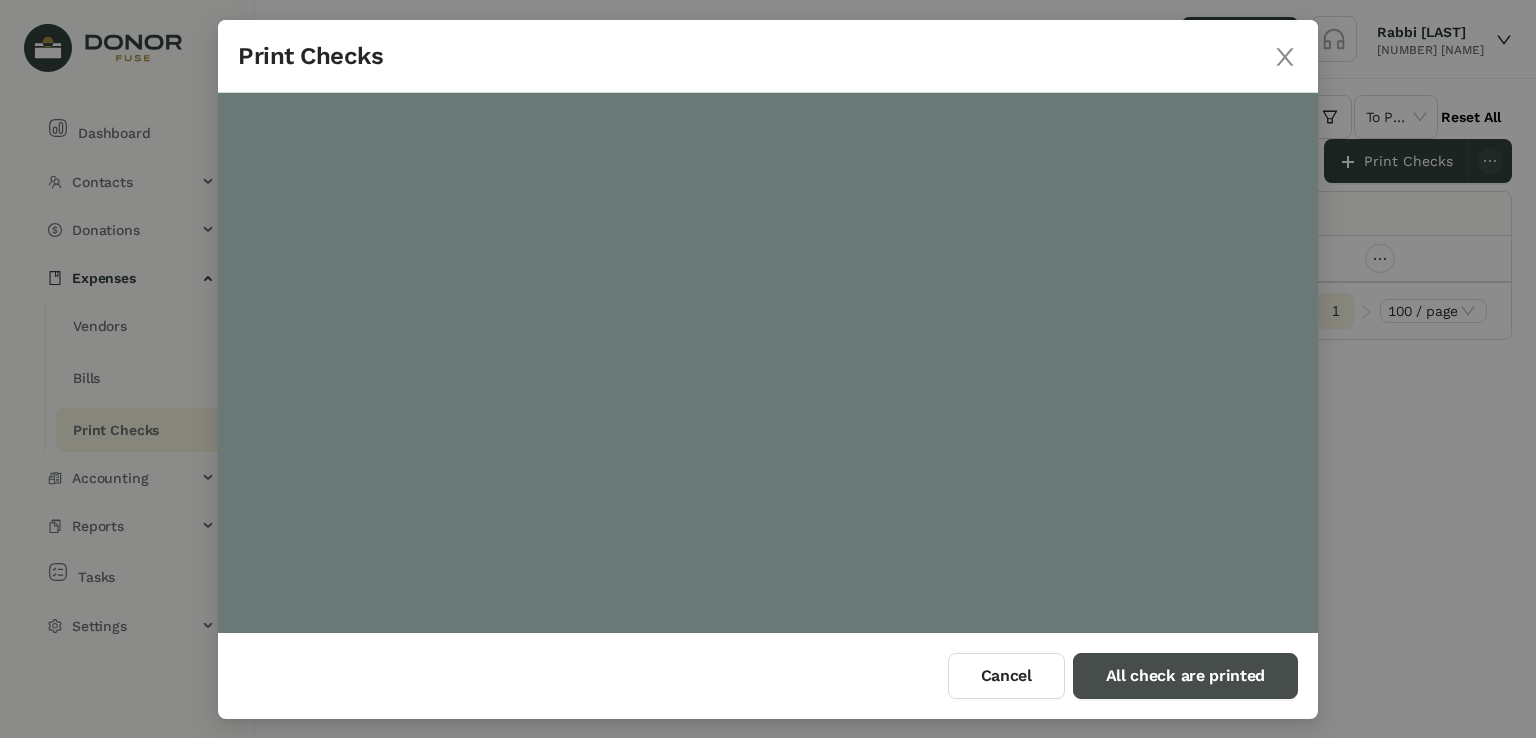 click on "All check are printed" at bounding box center [1185, 676] 